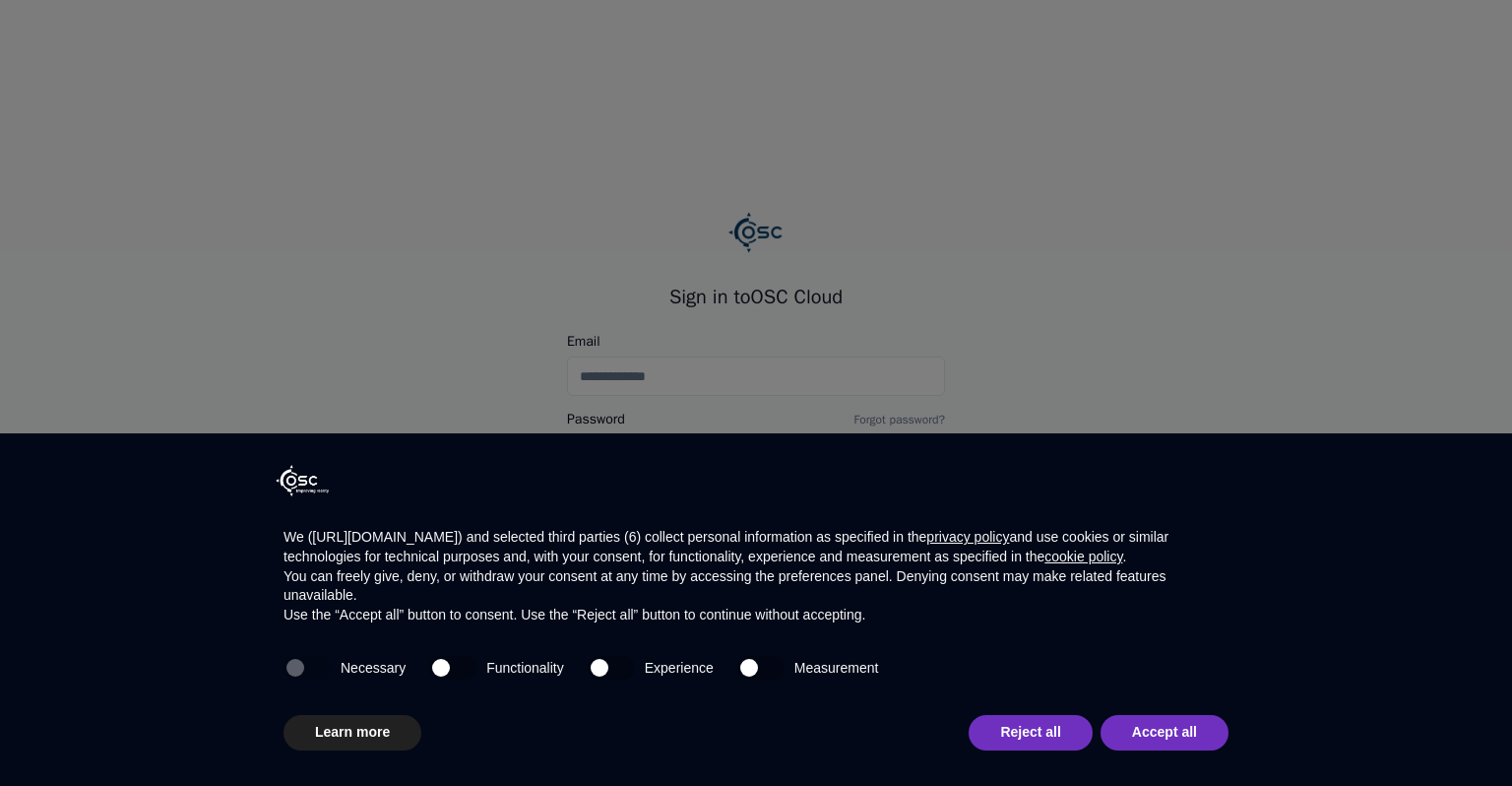 scroll, scrollTop: 0, scrollLeft: 0, axis: both 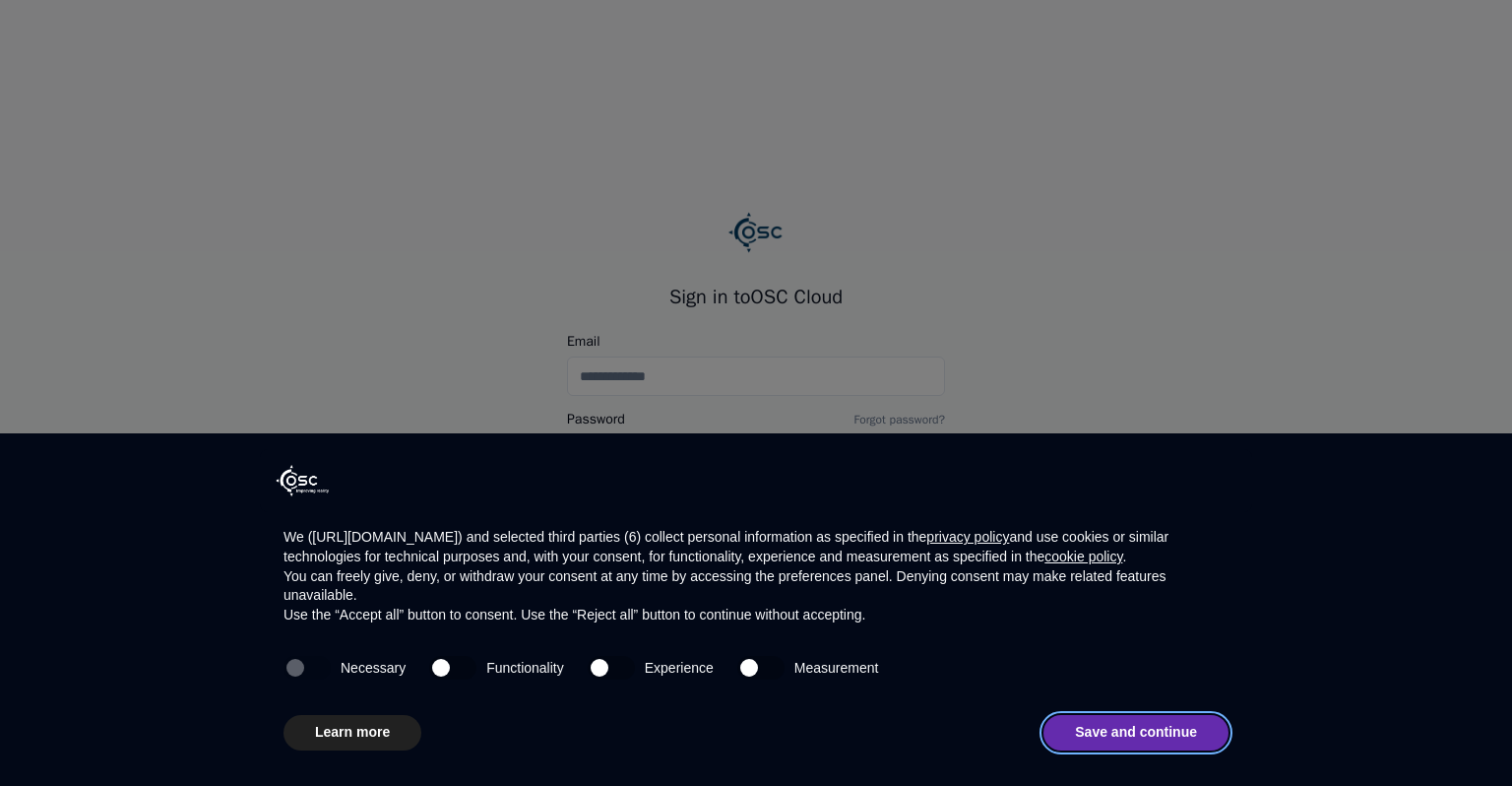 click on "Save and continue" at bounding box center (1136, 733) 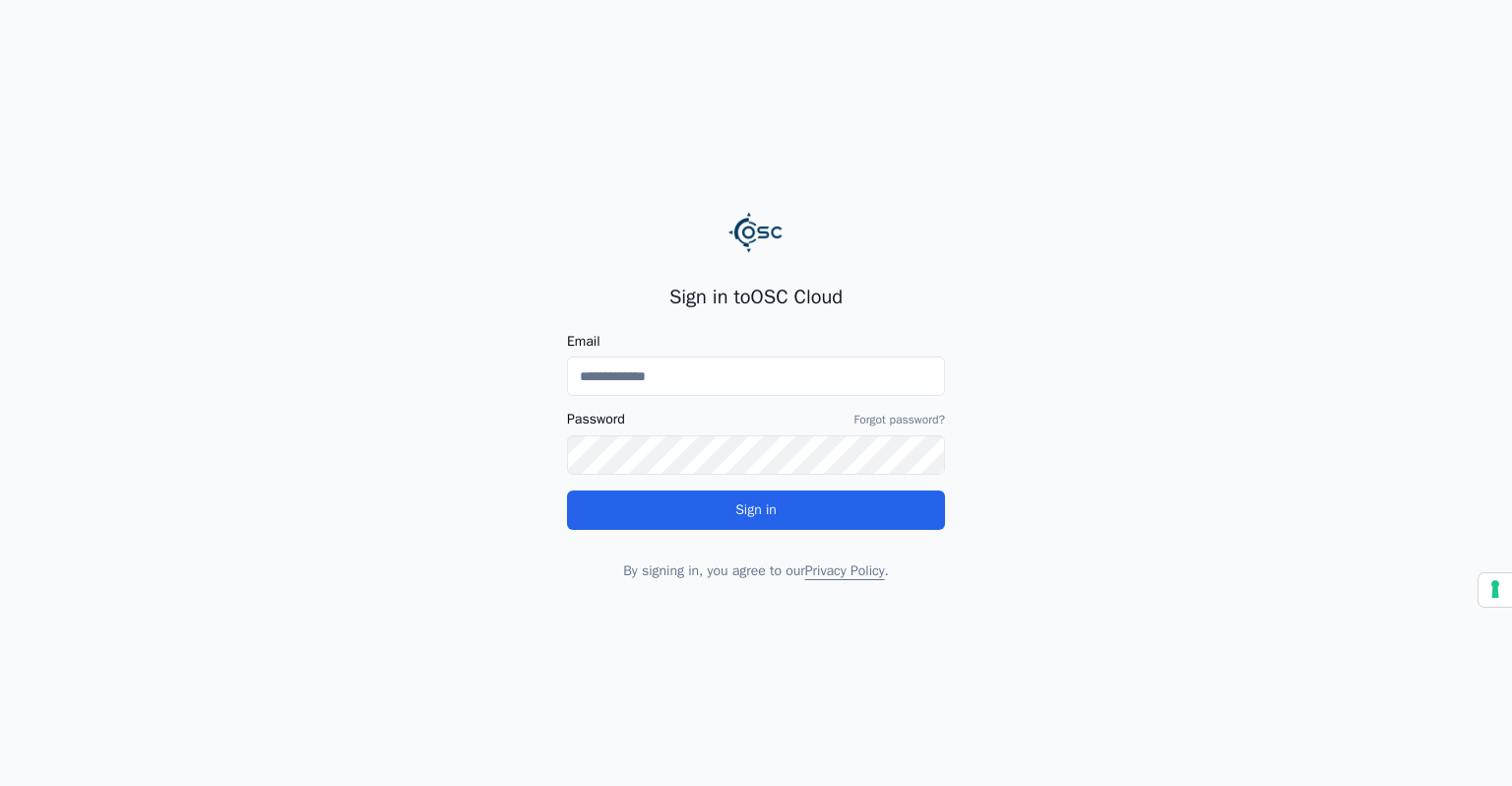 click on "Email" at bounding box center (756, 376) 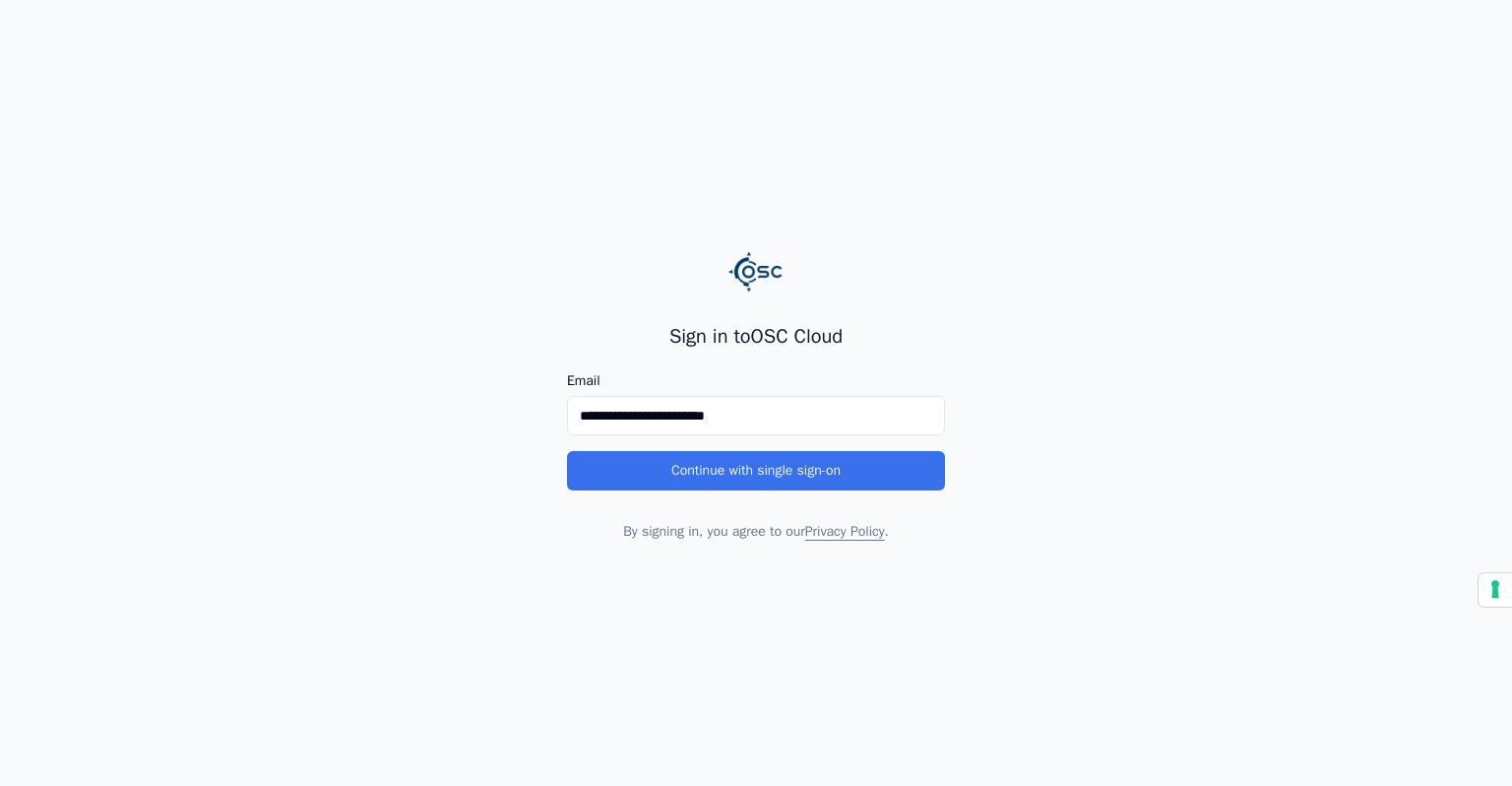 type on "**********" 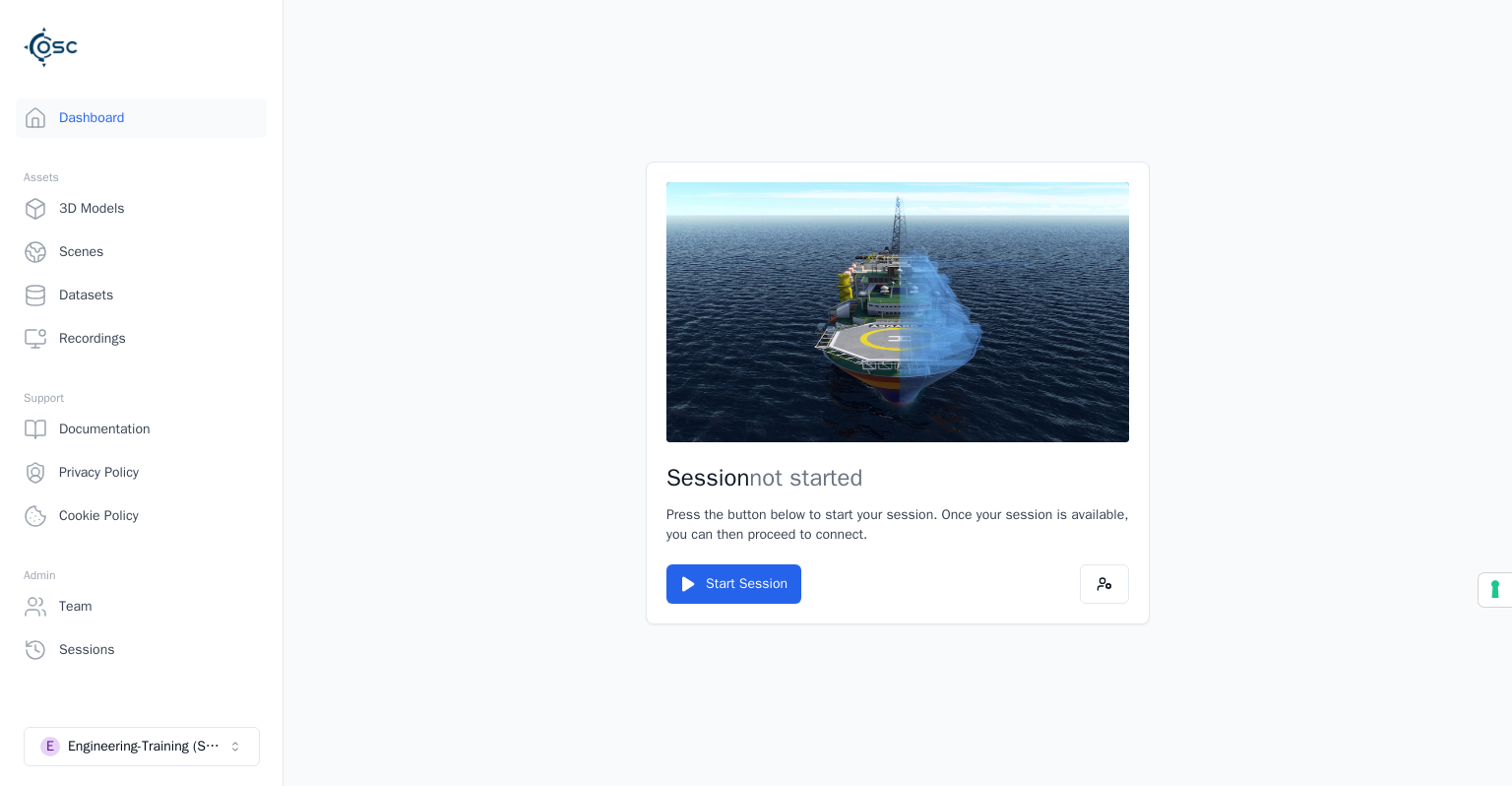 scroll, scrollTop: 0, scrollLeft: 0, axis: both 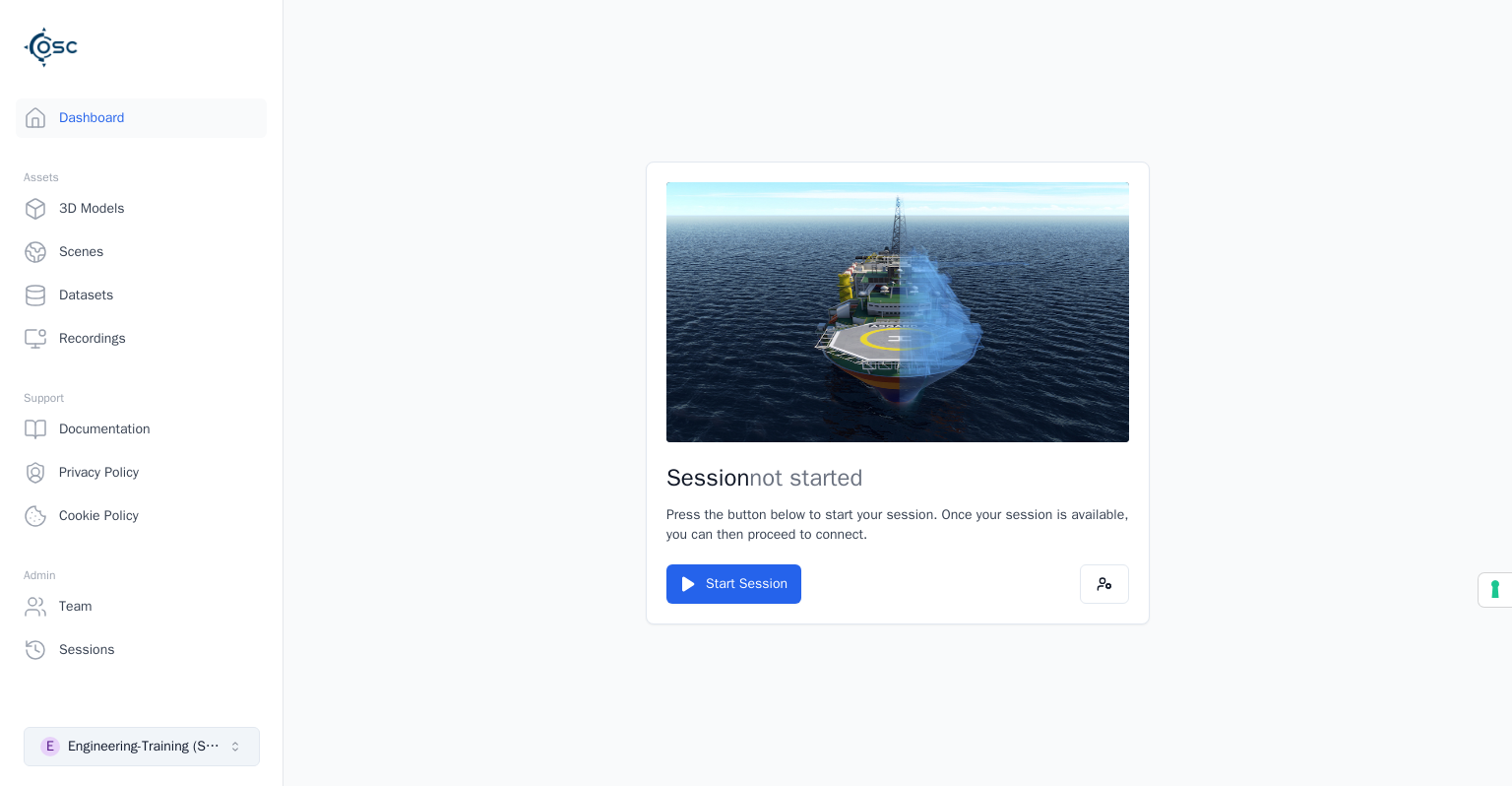click on "E Engineering-Training (SSO Staging)" at bounding box center (142, 747) 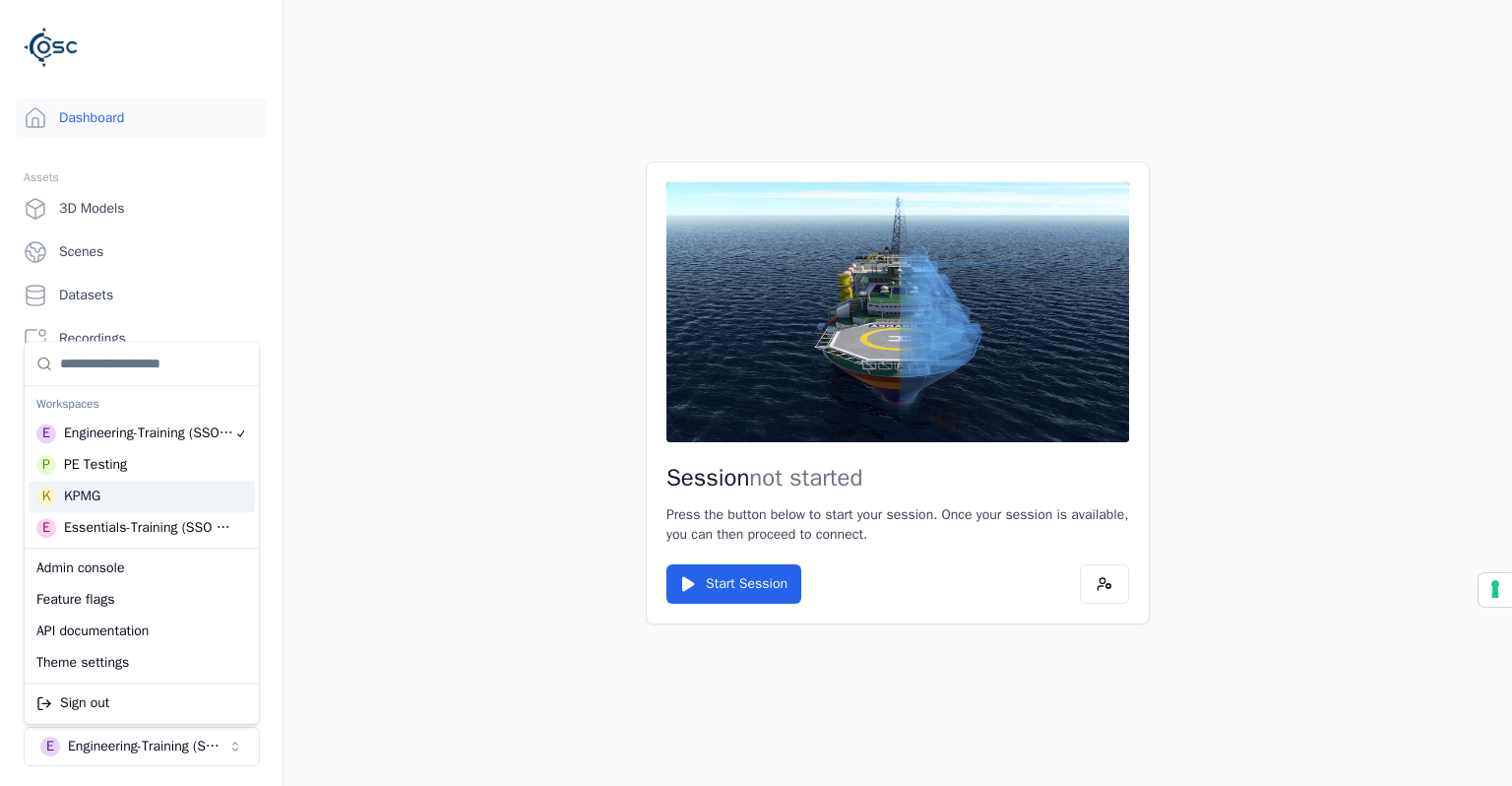 click on "PE Testing" at bounding box center (95, 465) 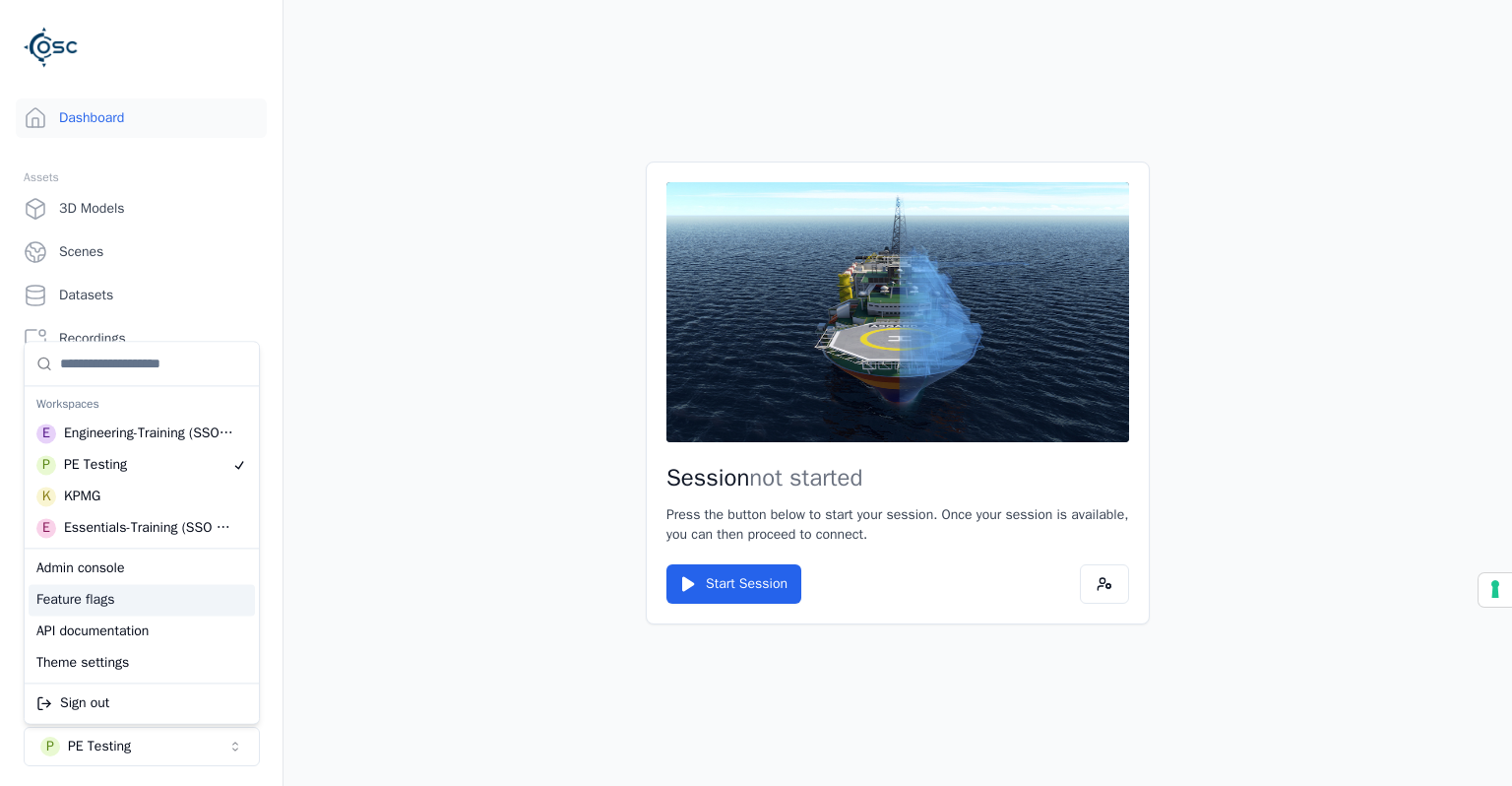 click on "Session  not started Press the button below to start your session. Once your session is available, you can then proceed to connect. Start Session" at bounding box center (898, 393) 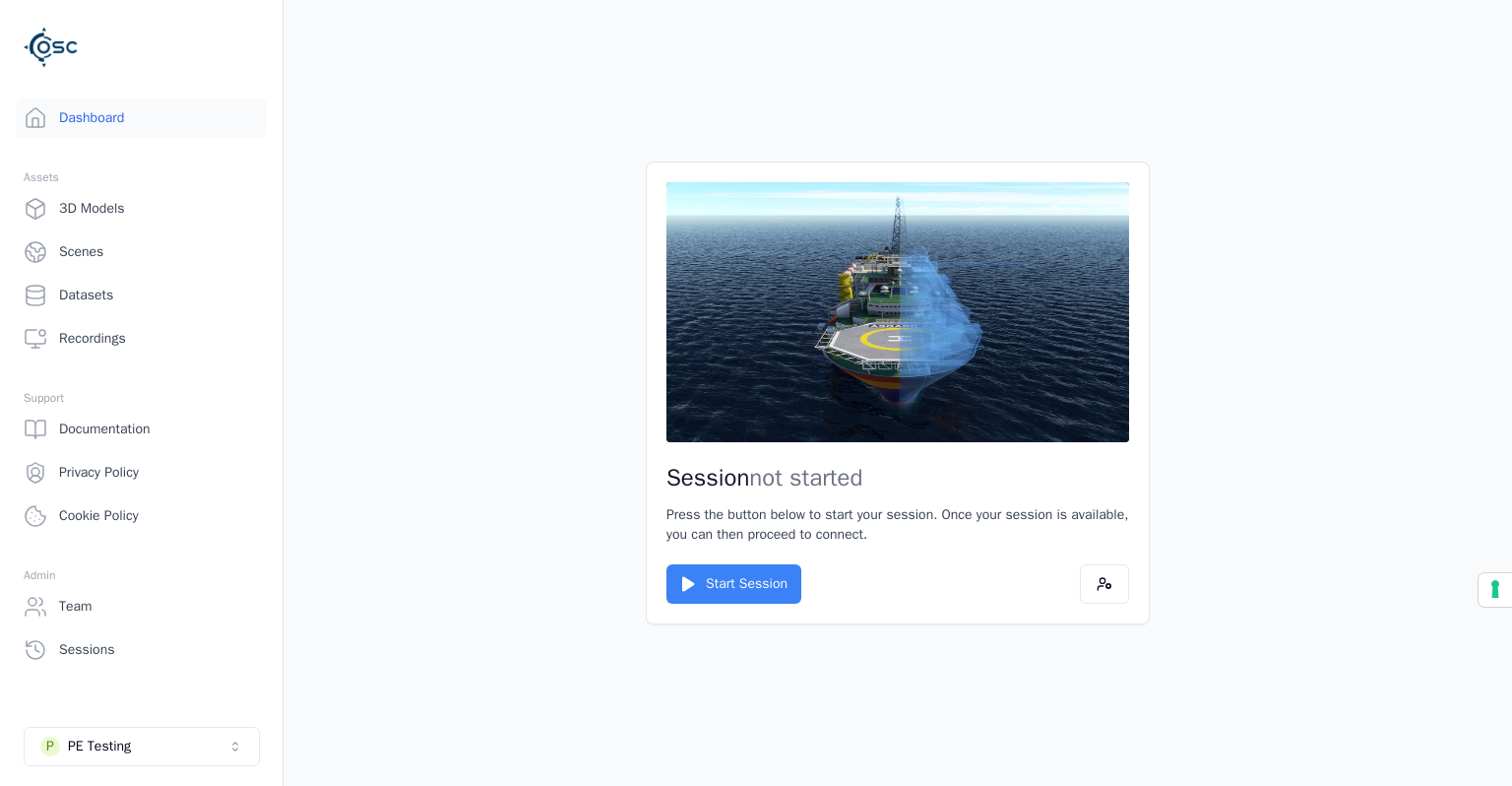 click 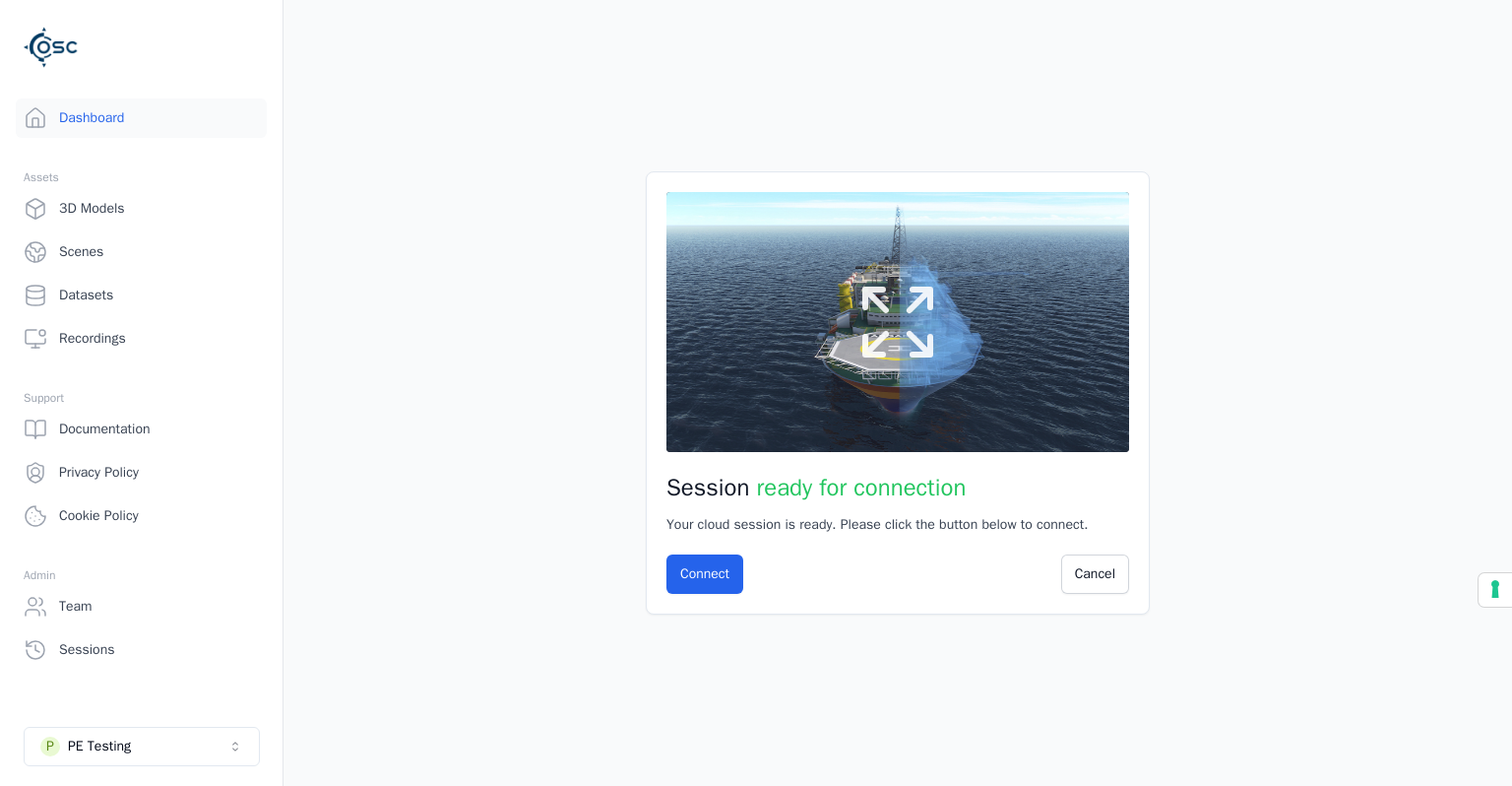 click at bounding box center [898, 322] 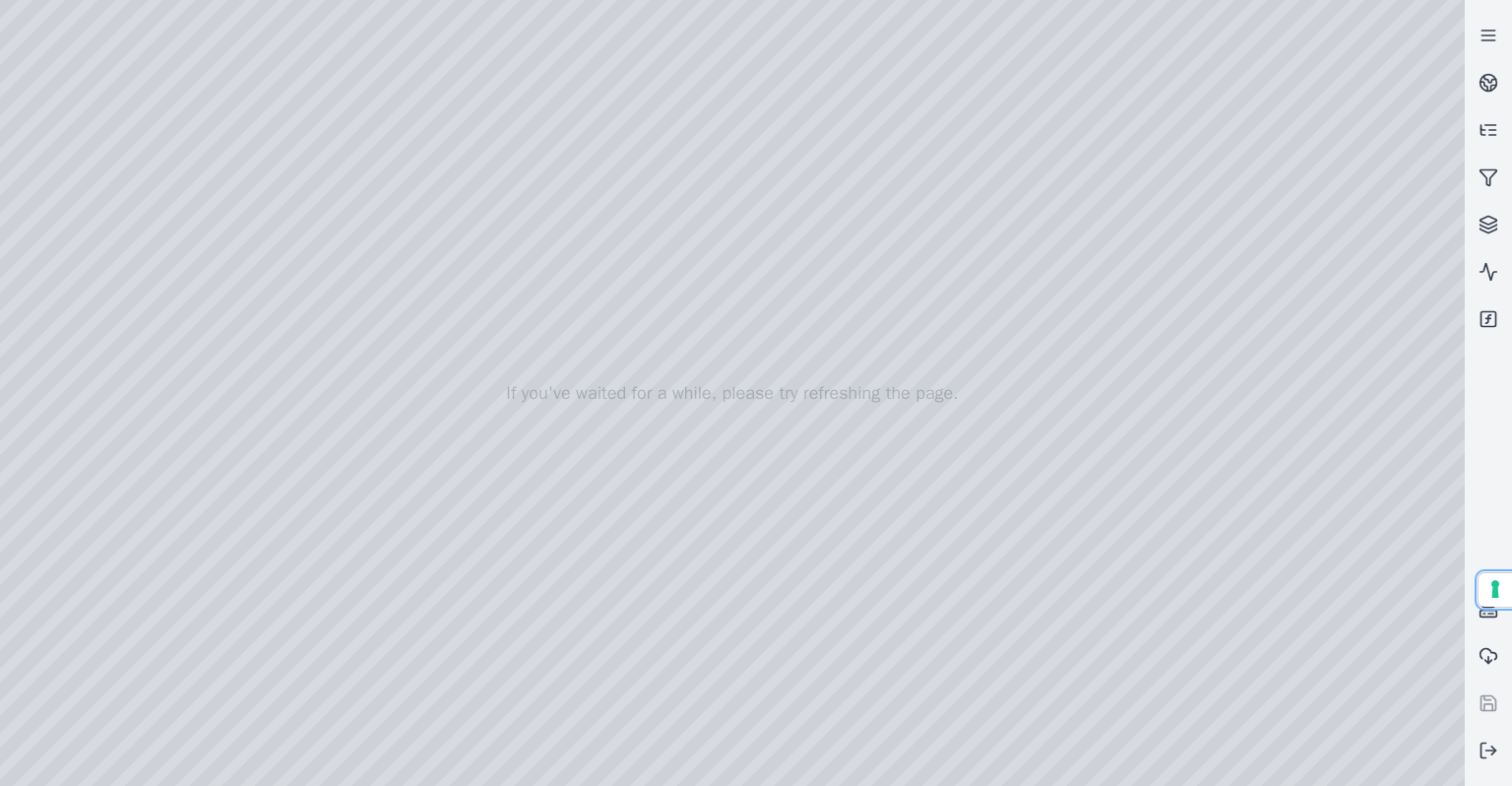 click on "Your consent preferences for tracking technologies" at bounding box center (1495, 590) 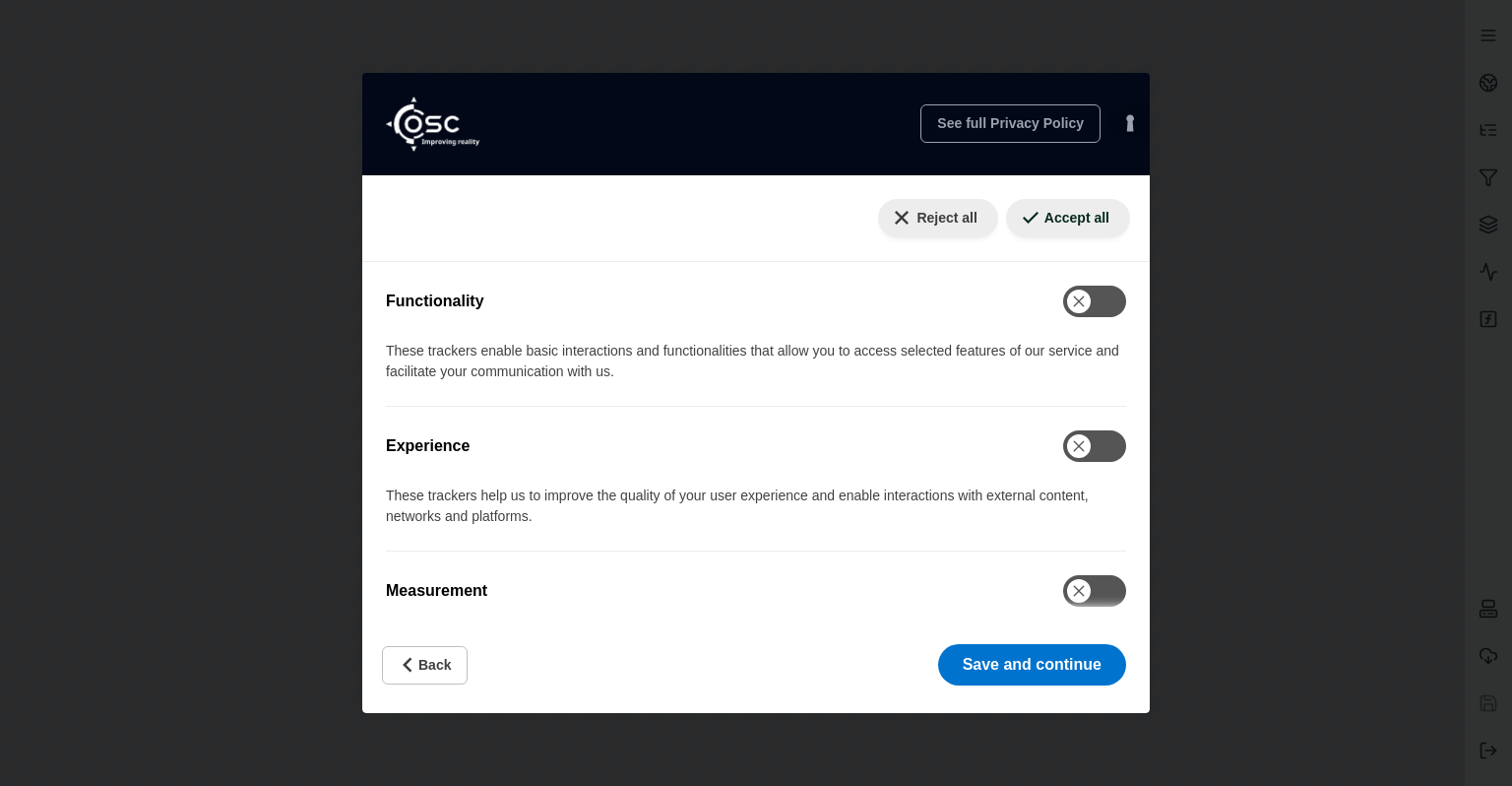 scroll, scrollTop: 1011, scrollLeft: 0, axis: vertical 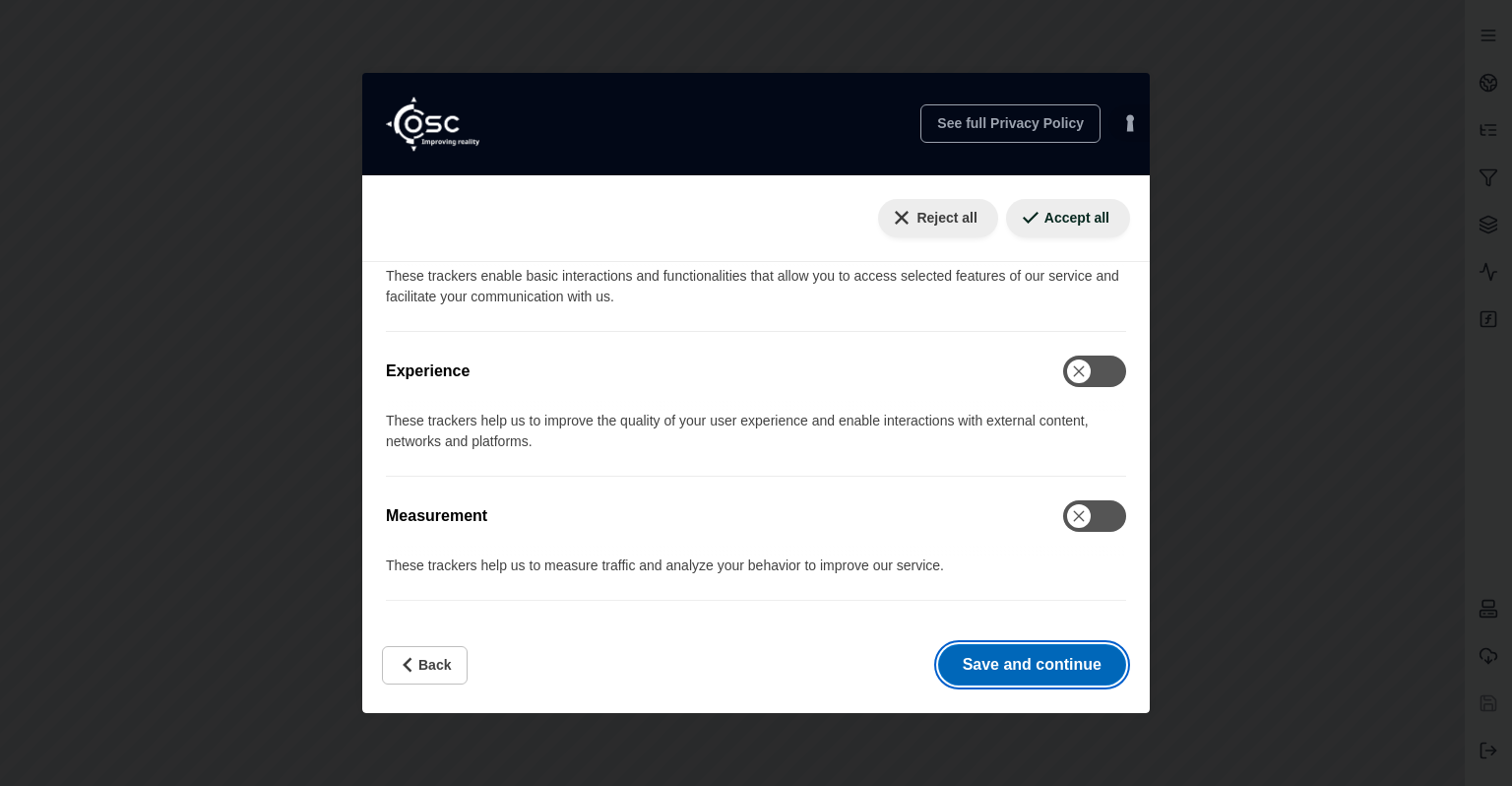 click on "Save and continue" at bounding box center (1032, 665) 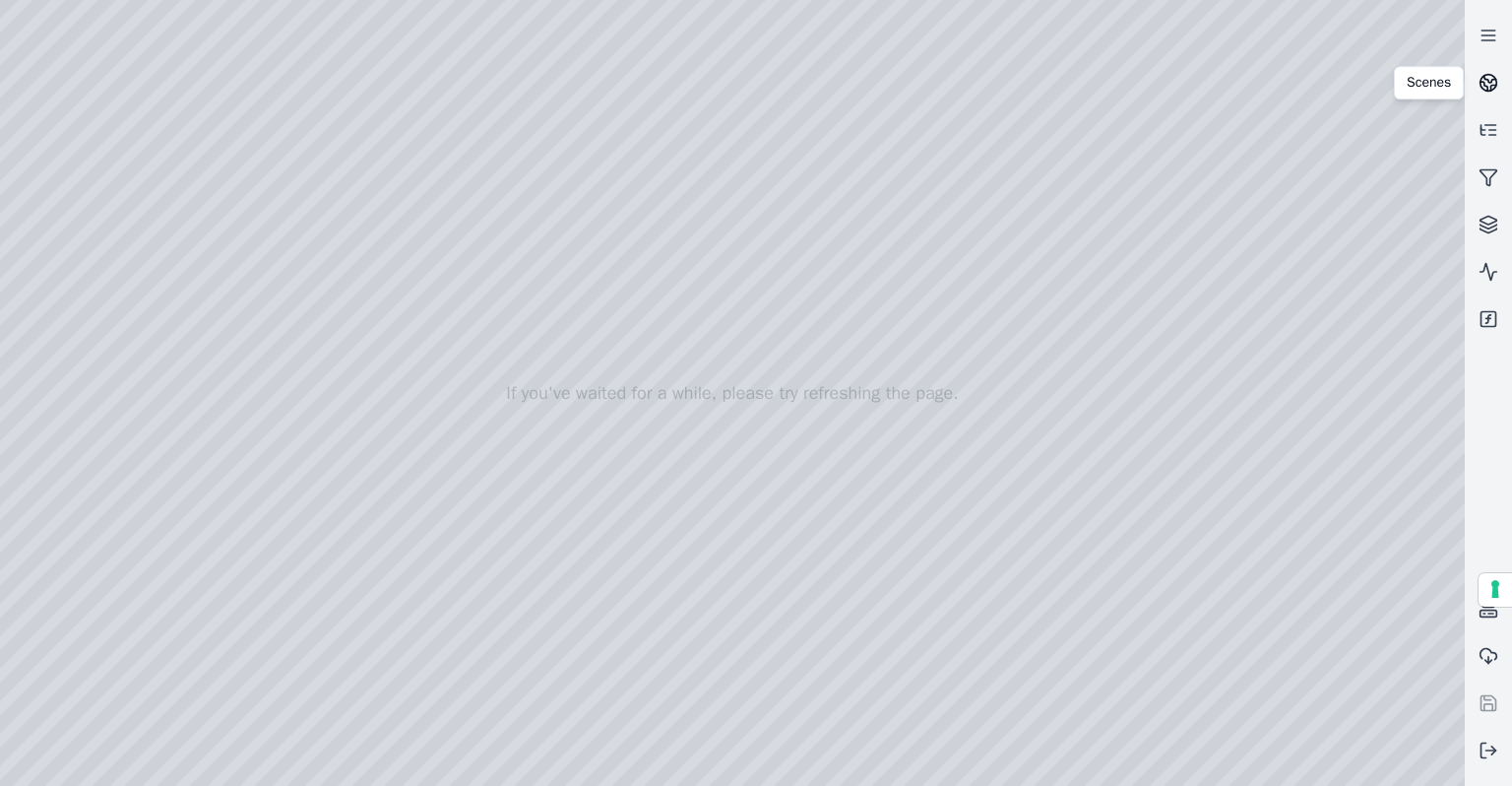 click 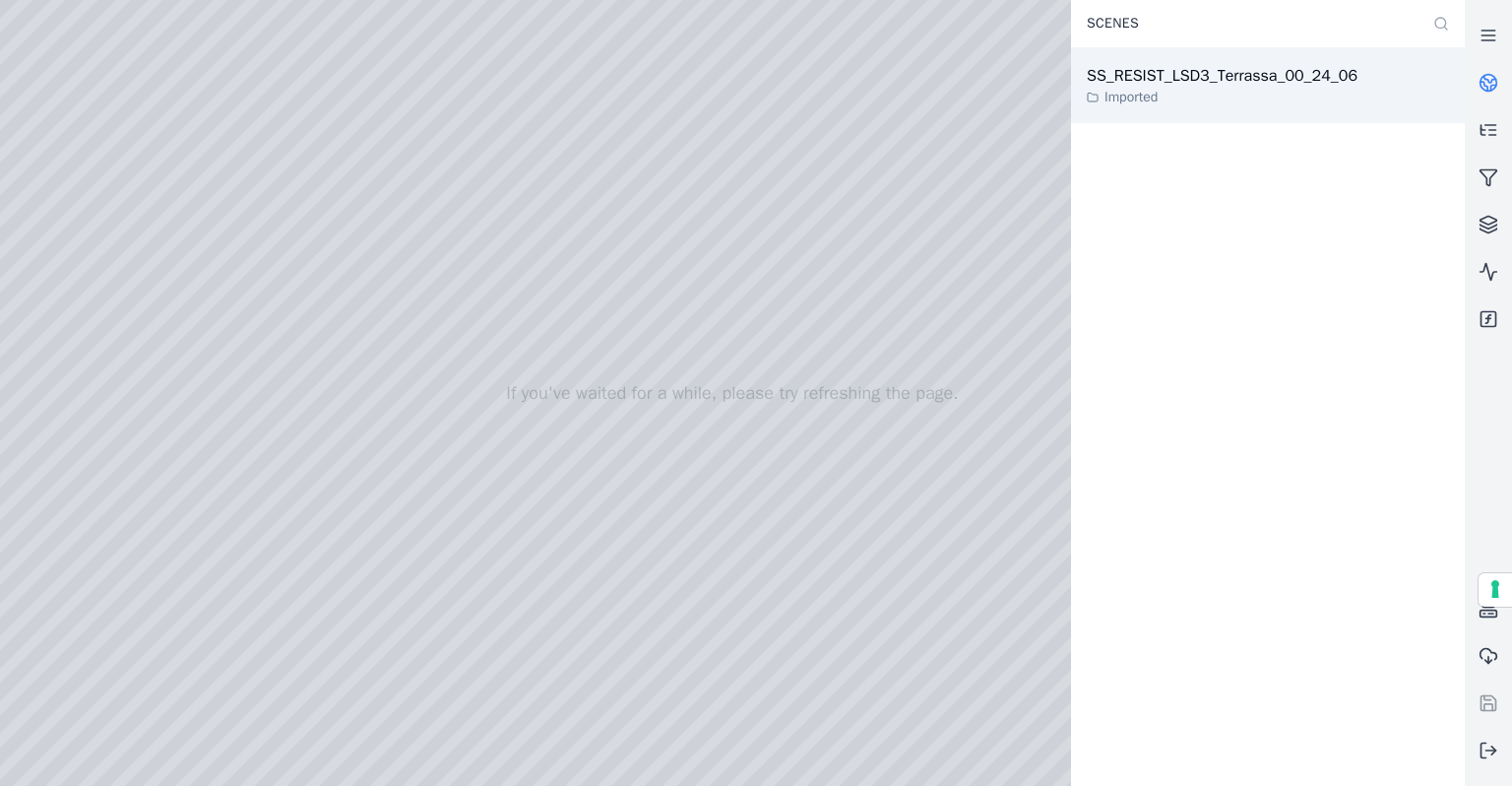 click on "Imported" at bounding box center [1222, 98] 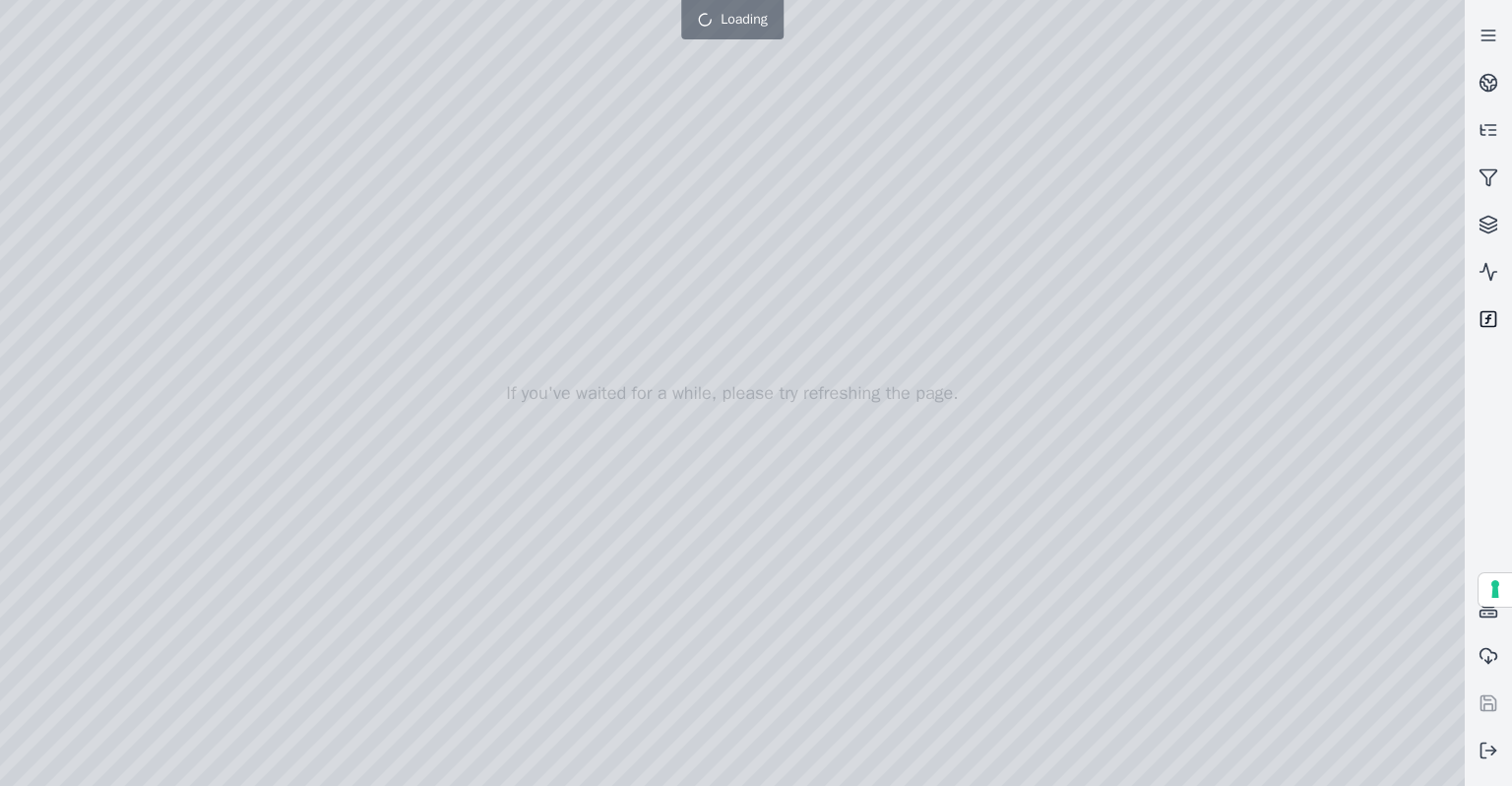 click 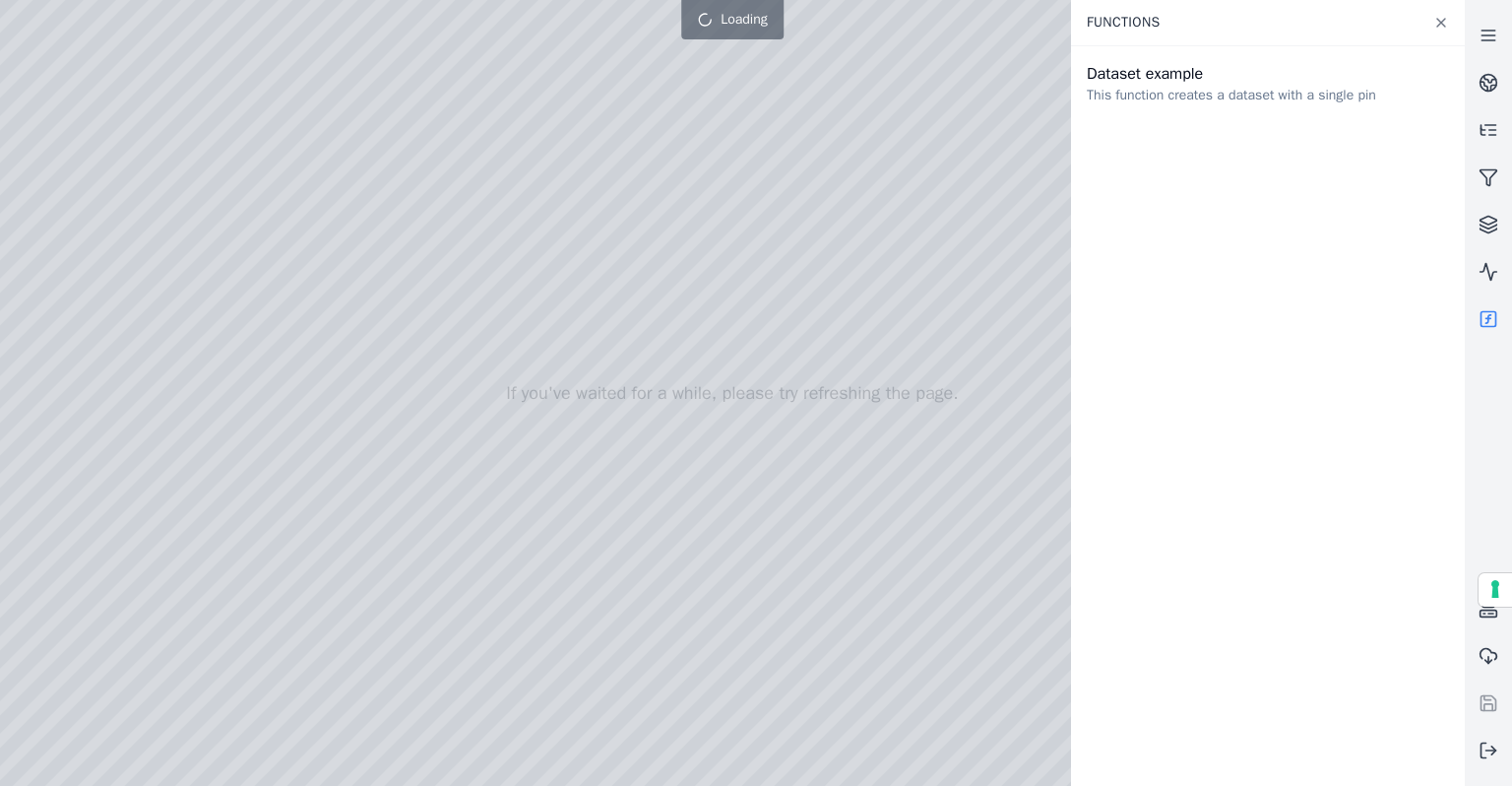 click 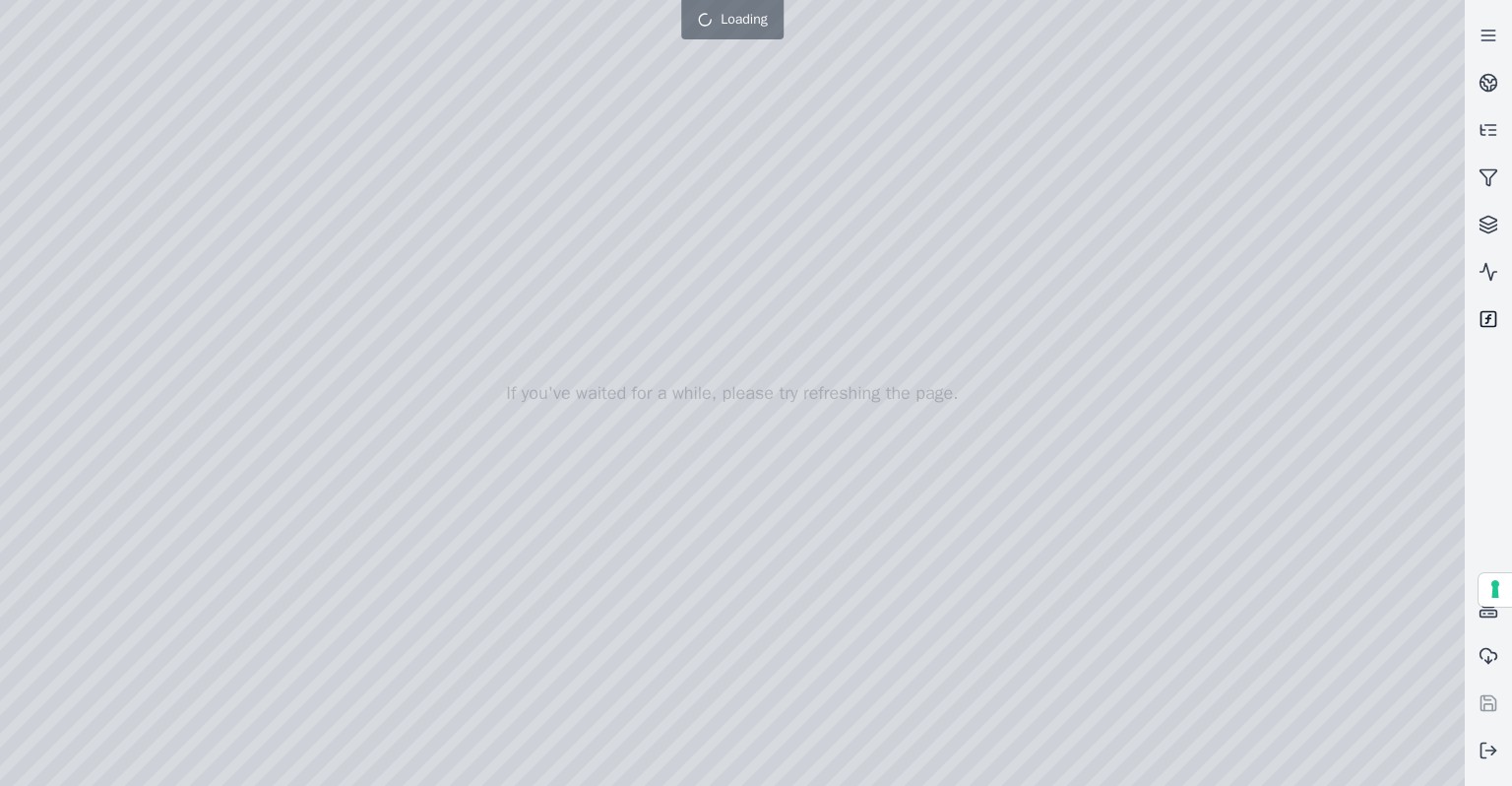 click 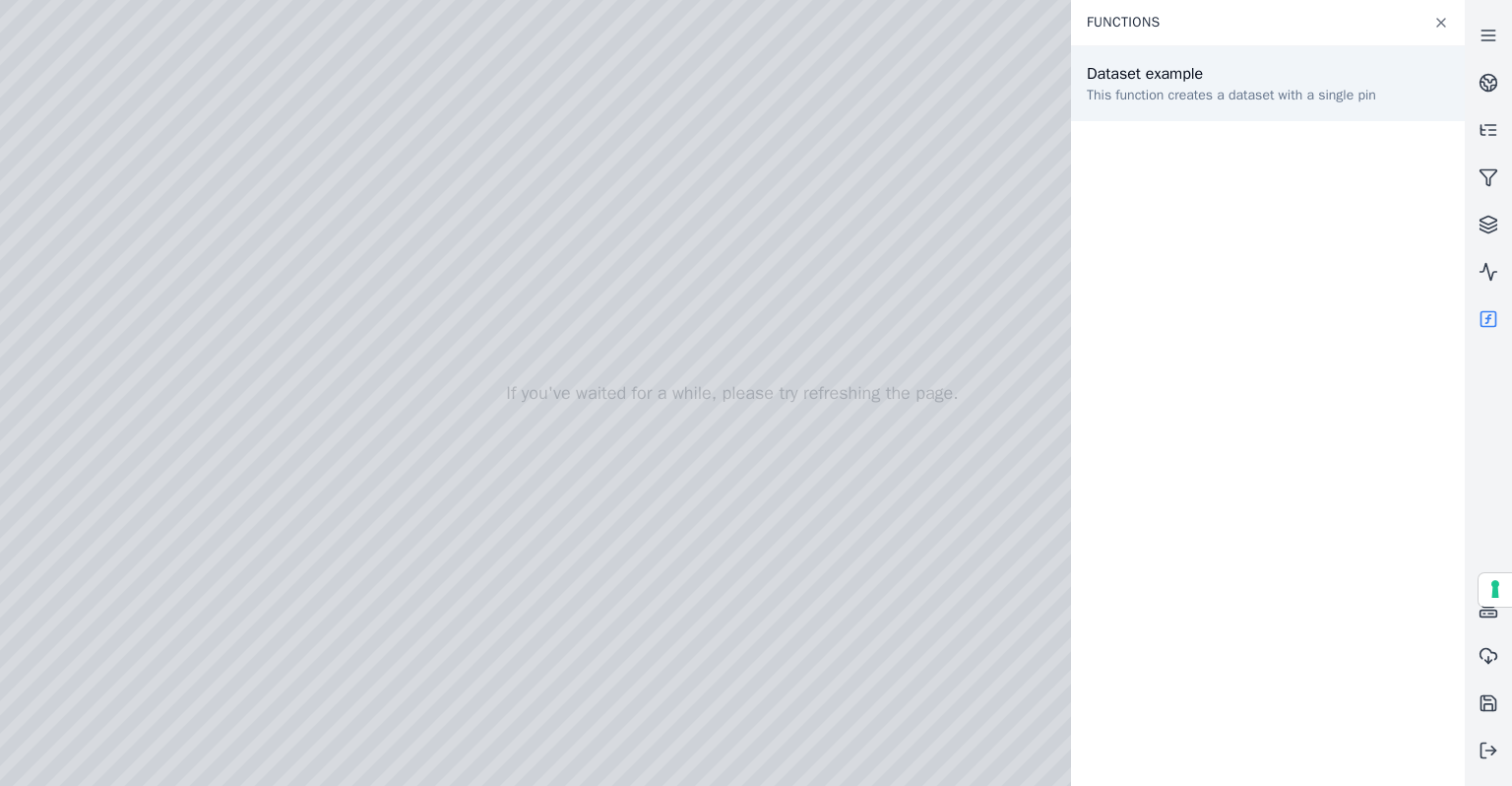 click on "Dataset example" at bounding box center (1231, 74) 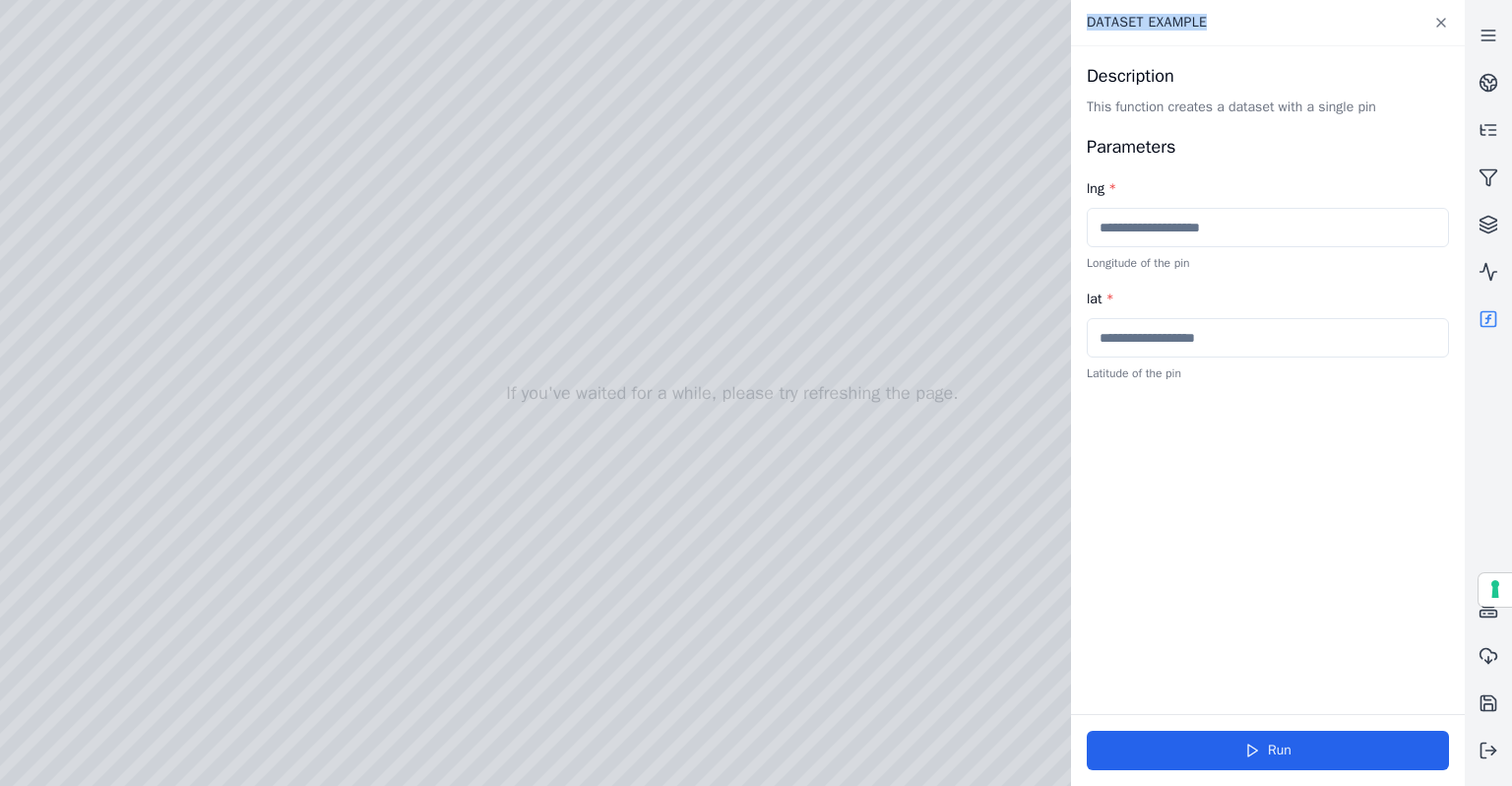 drag, startPoint x: 1103, startPoint y: 187, endPoint x: 1065, endPoint y: 183, distance: 38.20995 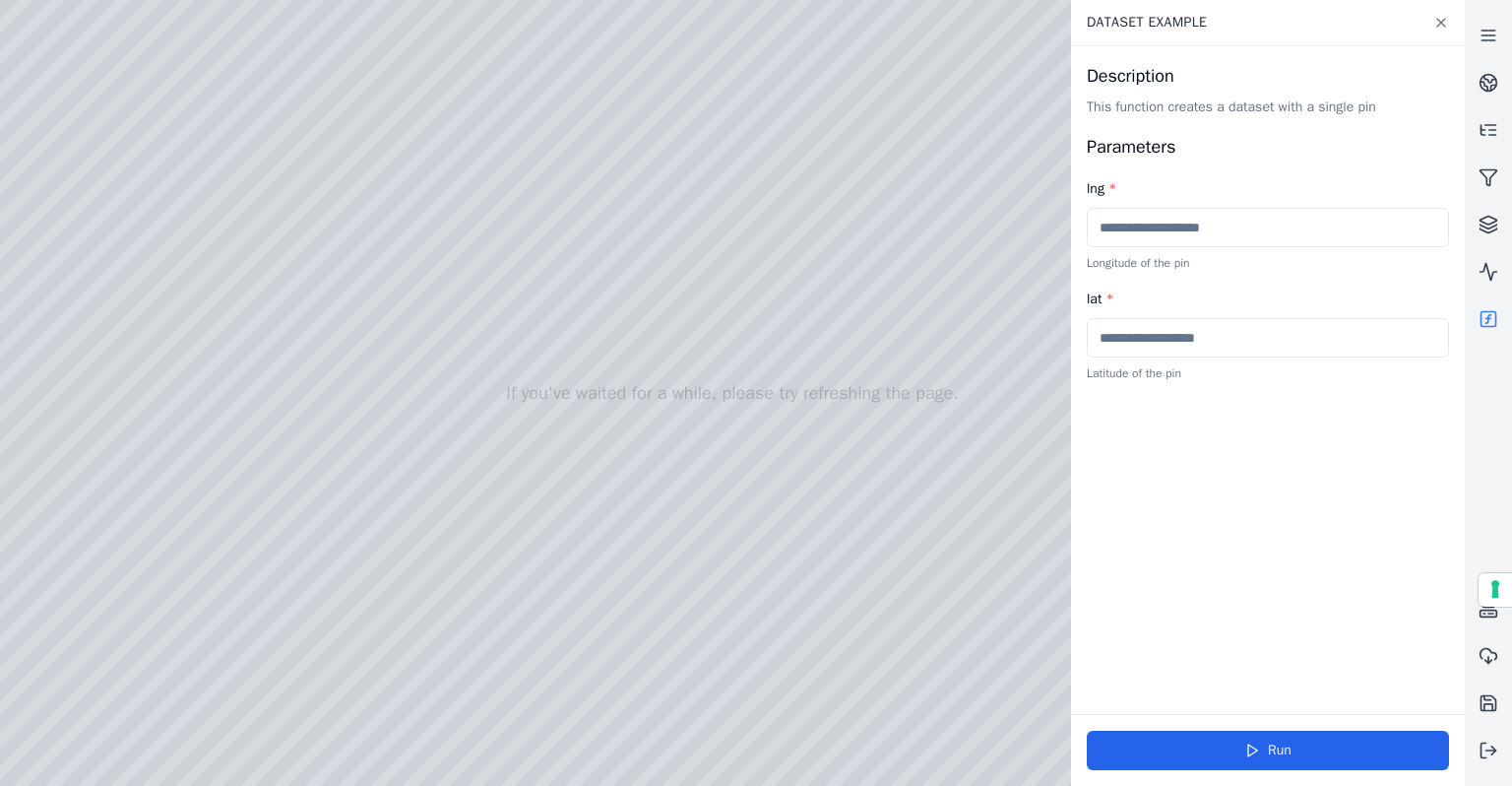 click on "*" at bounding box center [1109, 298] 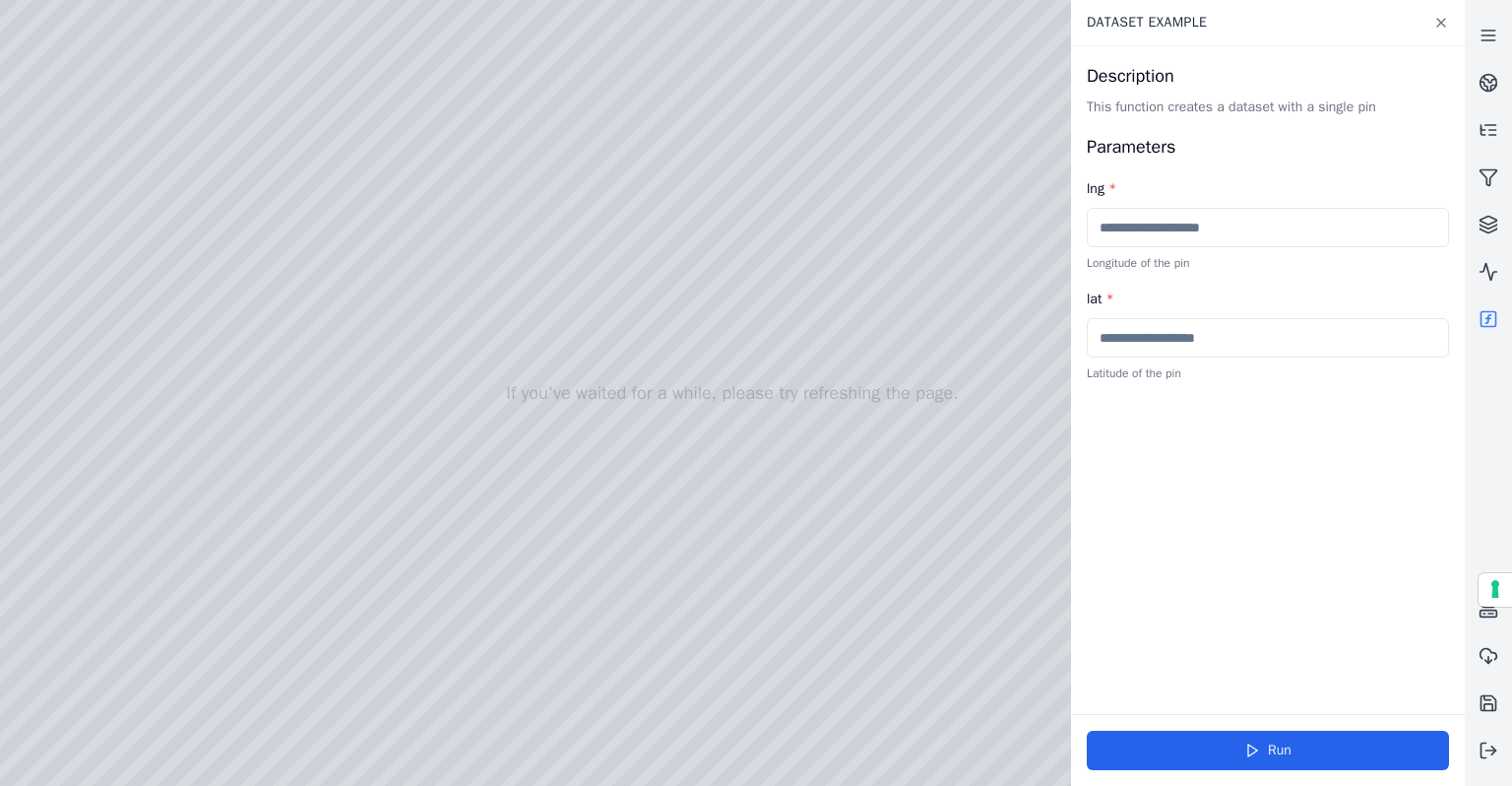 drag, startPoint x: 703, startPoint y: 341, endPoint x: 694, endPoint y: 498, distance: 157.25775 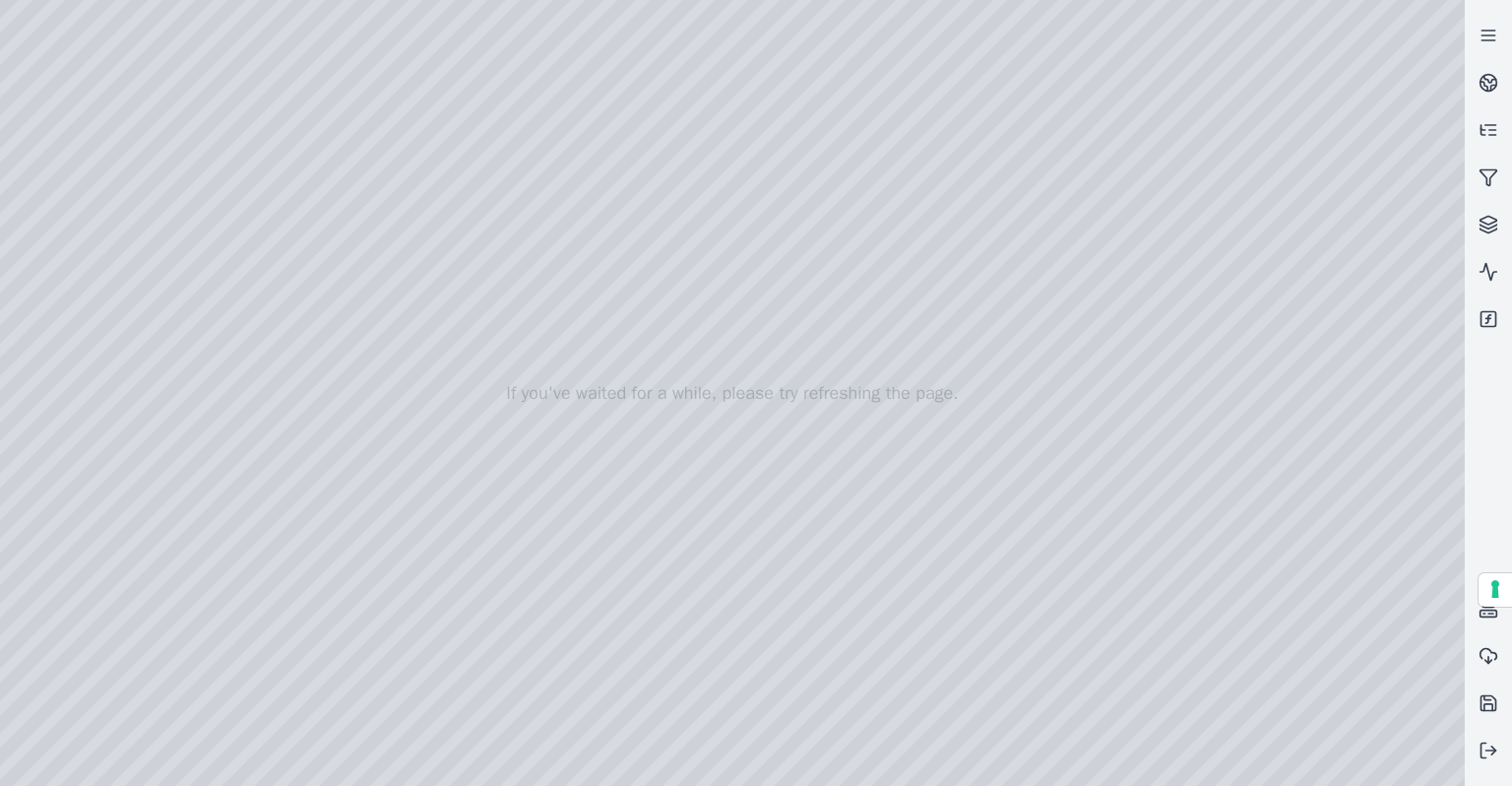 click at bounding box center (732, 393) 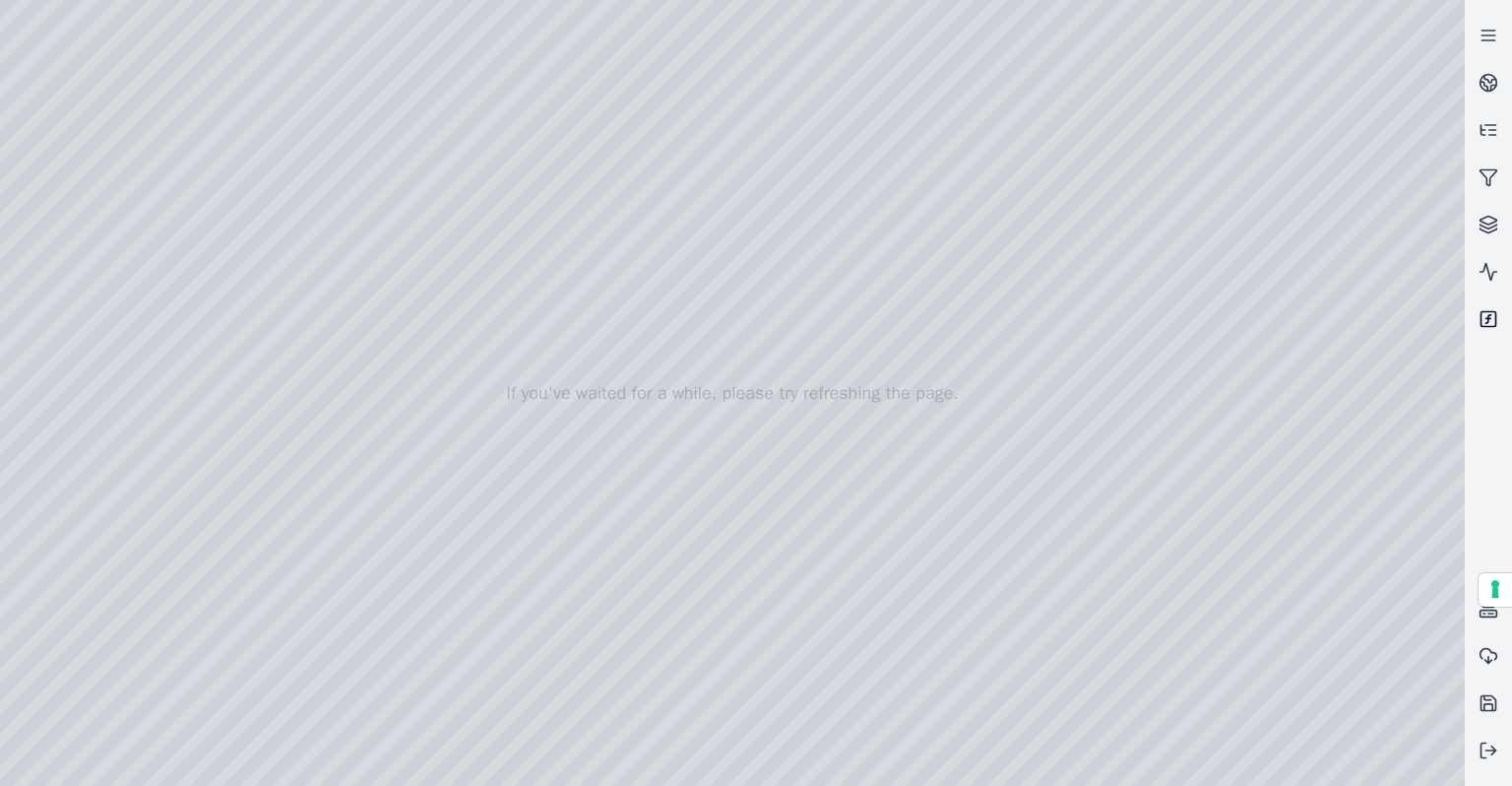 click 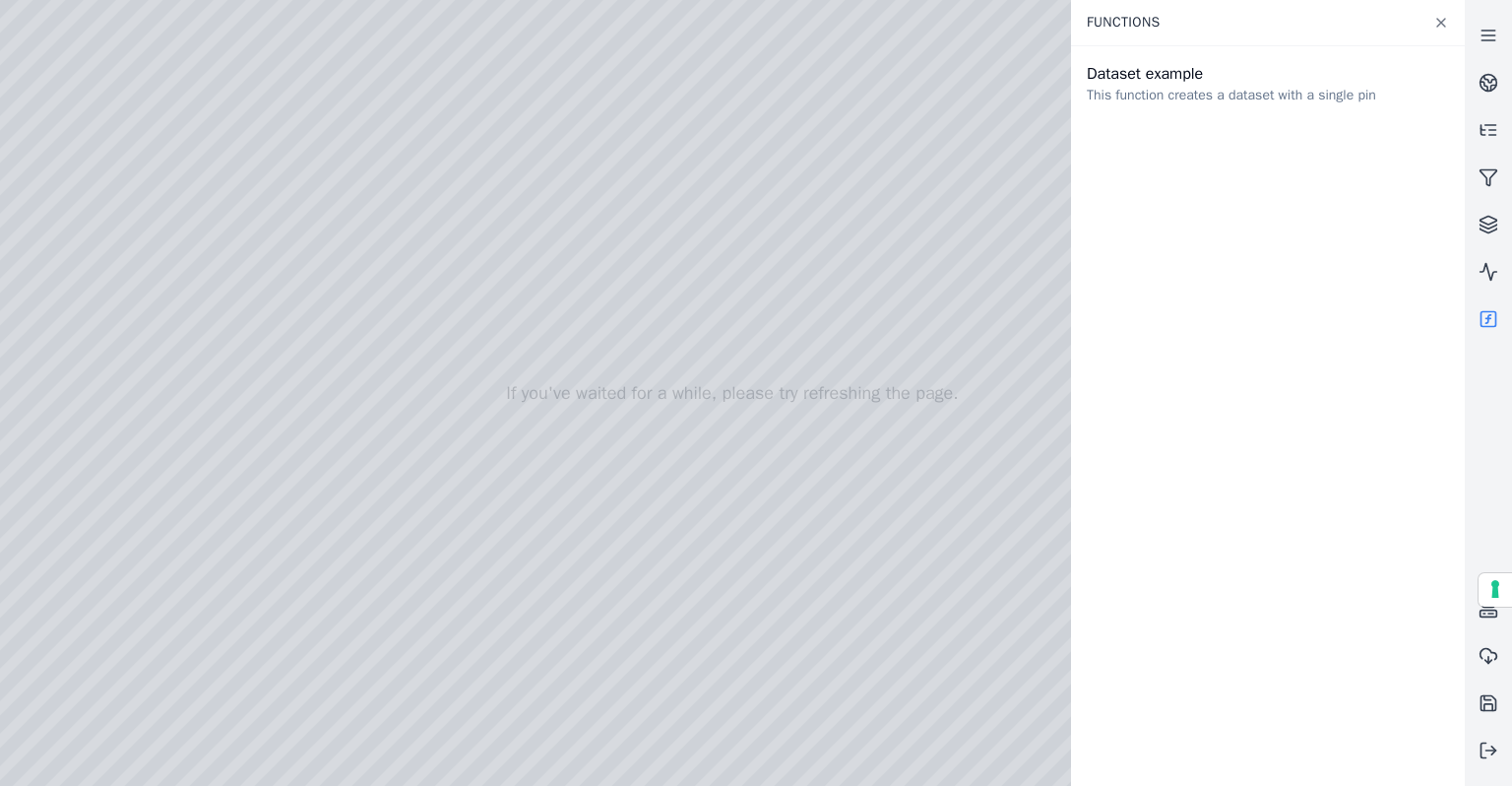 click 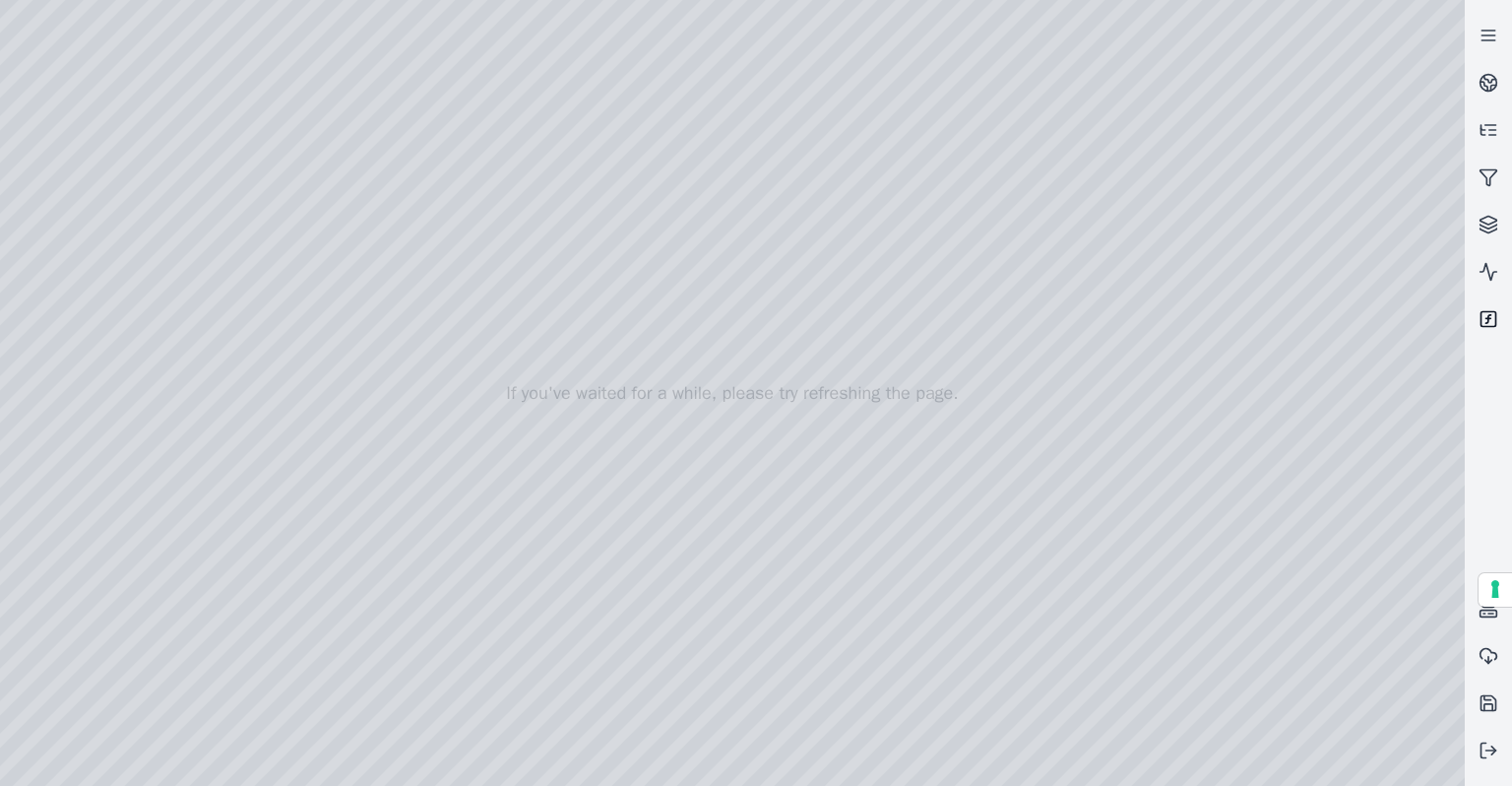click 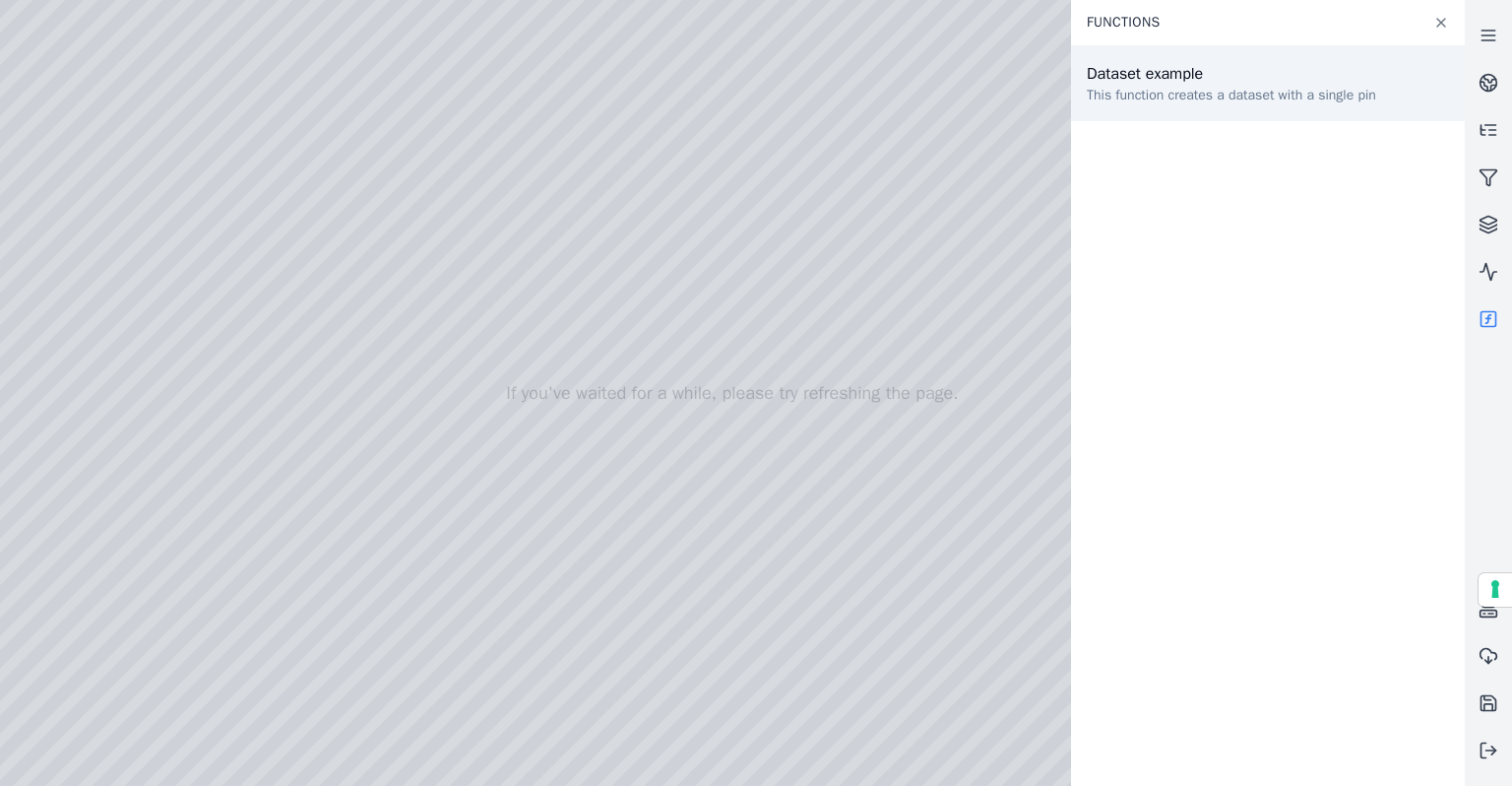 click on "Dataset example This function creates a dataset with a single pin" at bounding box center [1268, 84] 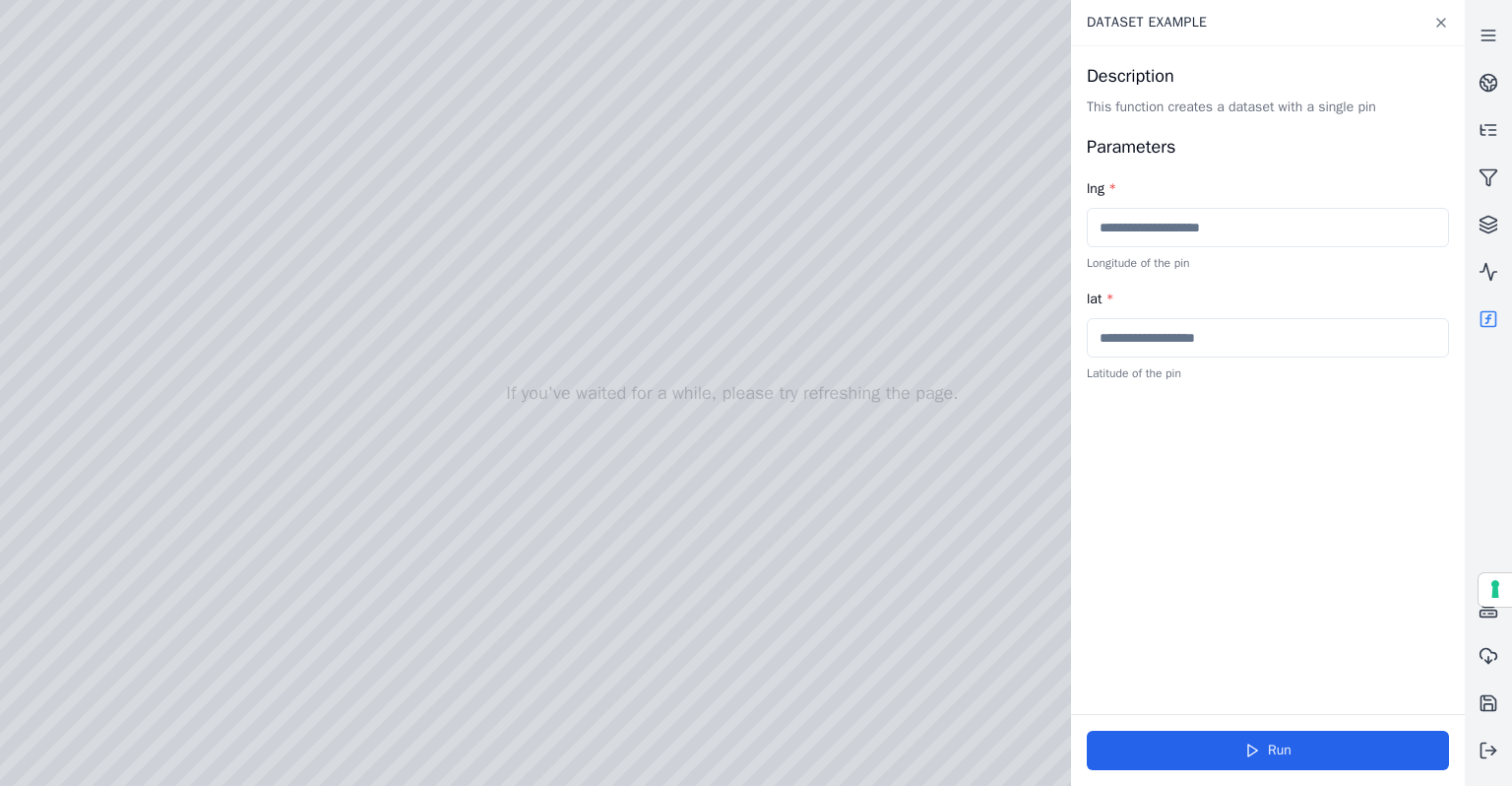 click at bounding box center (1268, 338) 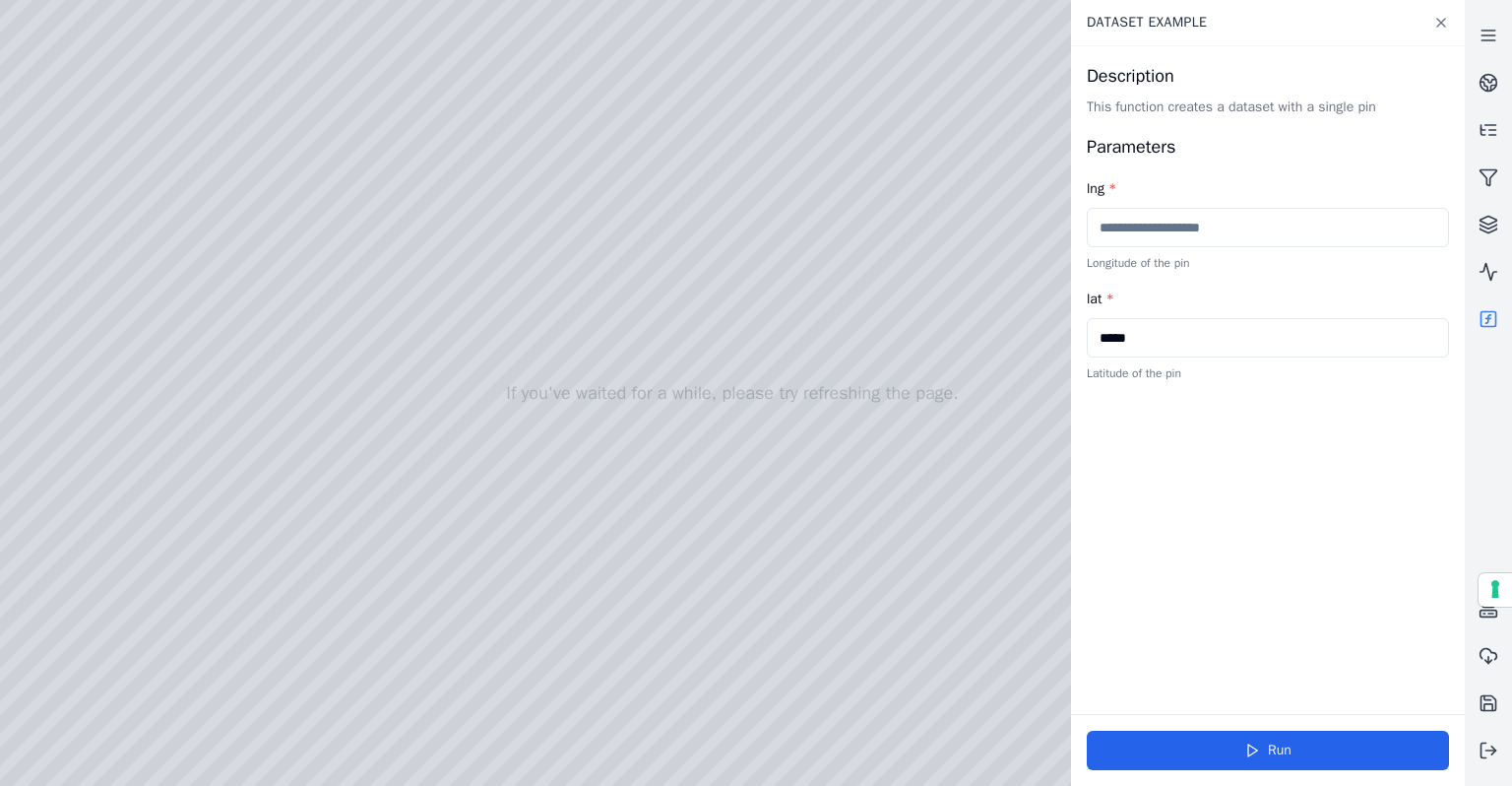 type on "*****" 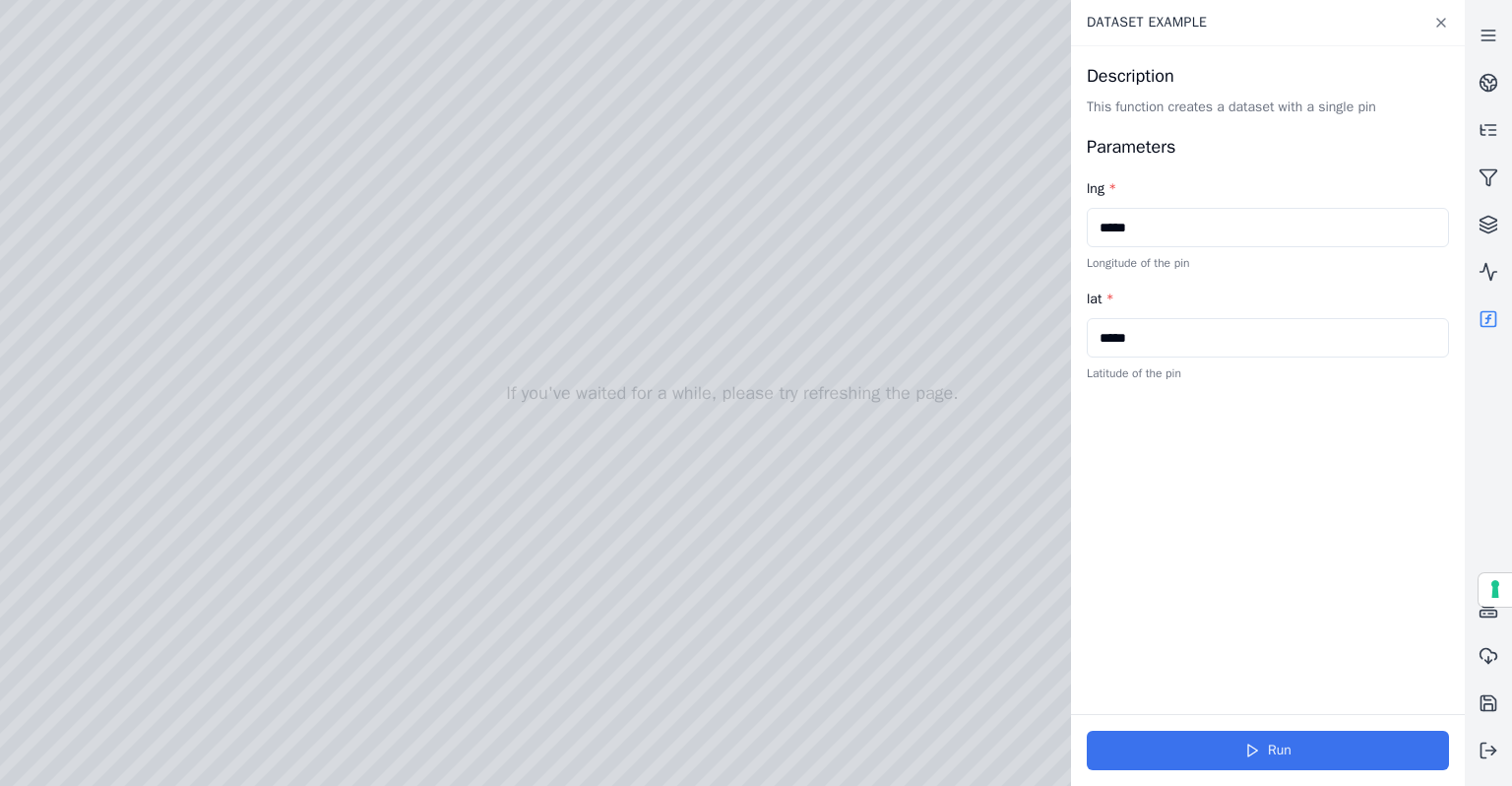type on "*****" 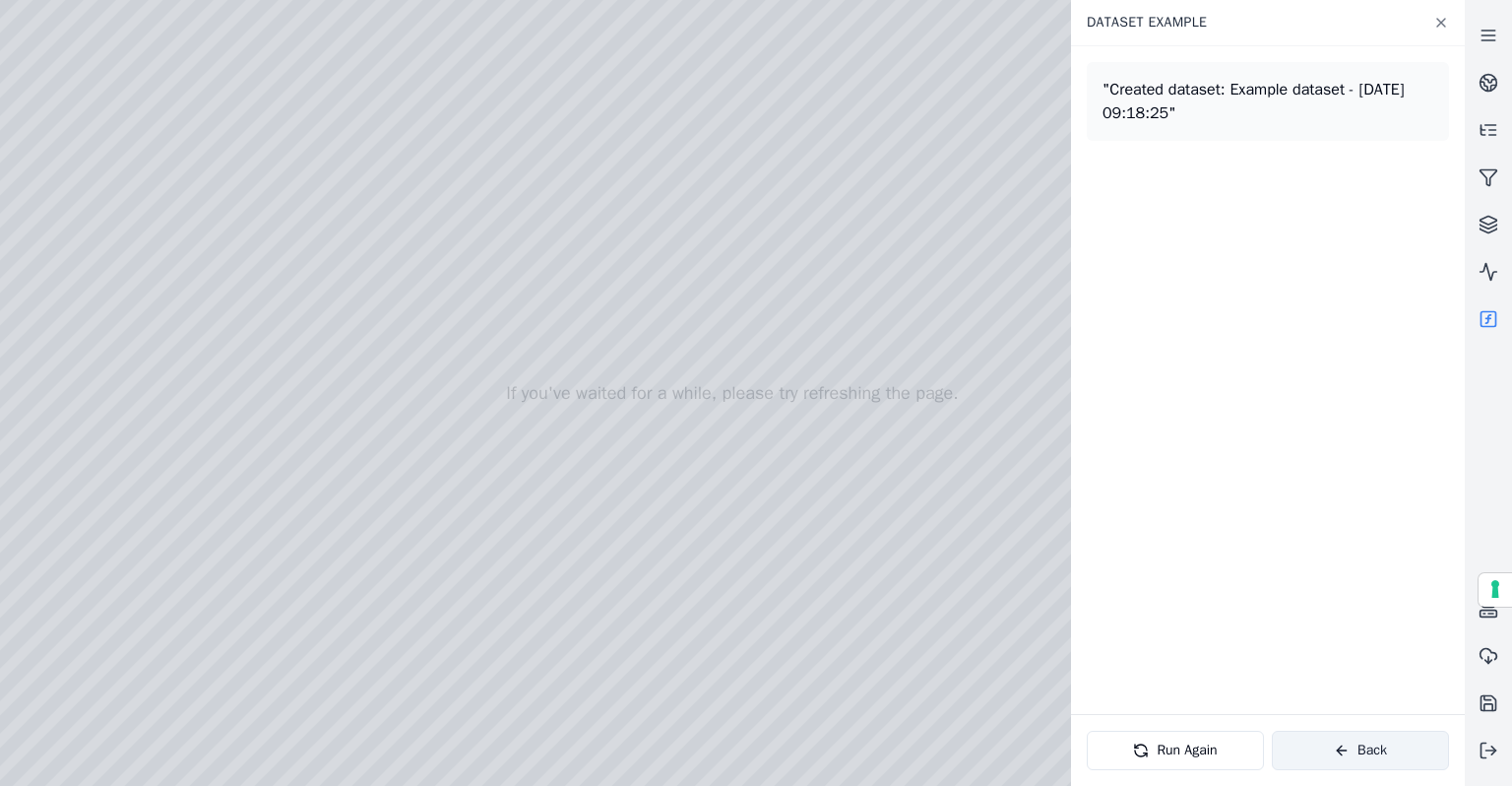 click 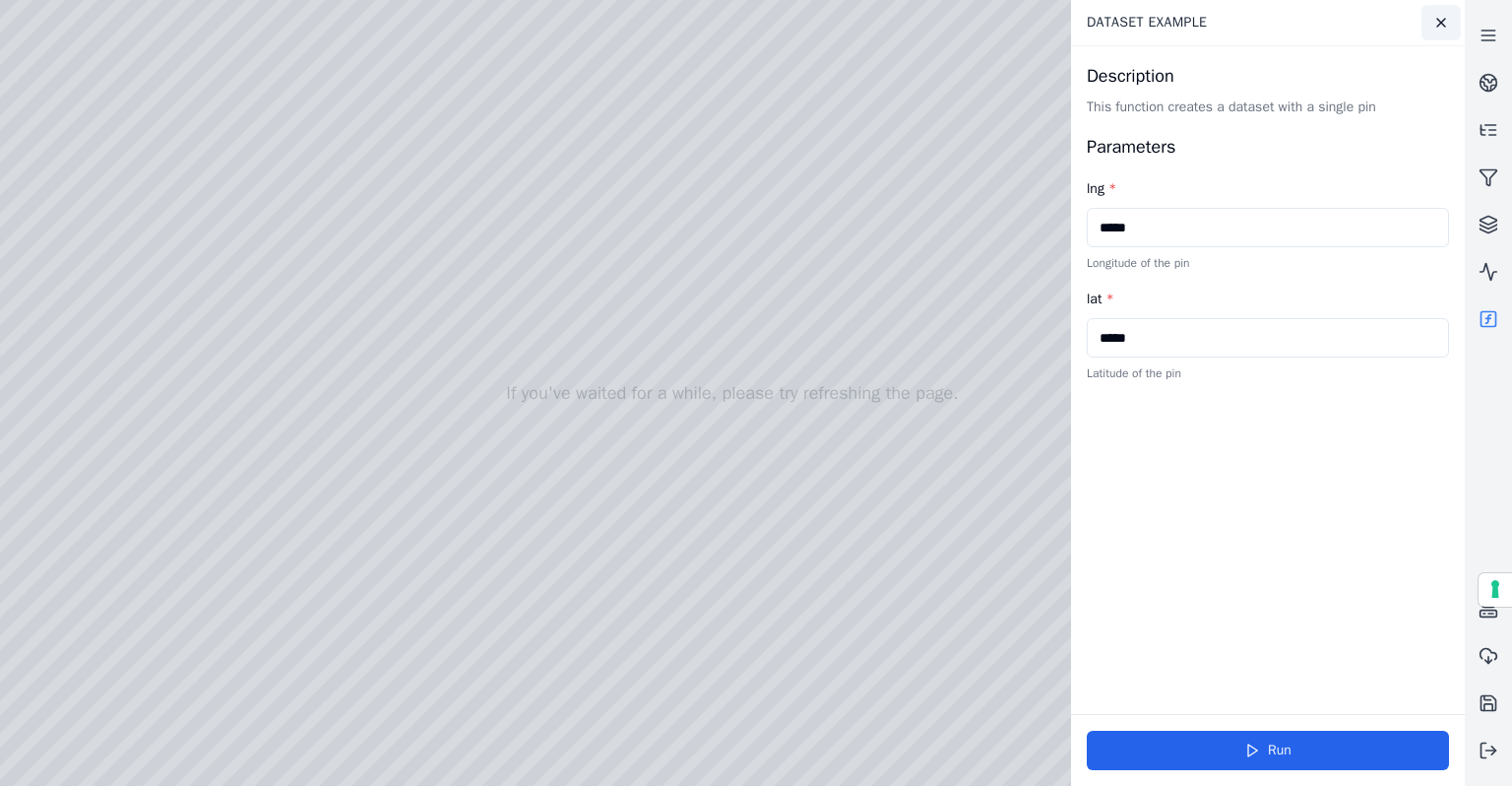 click 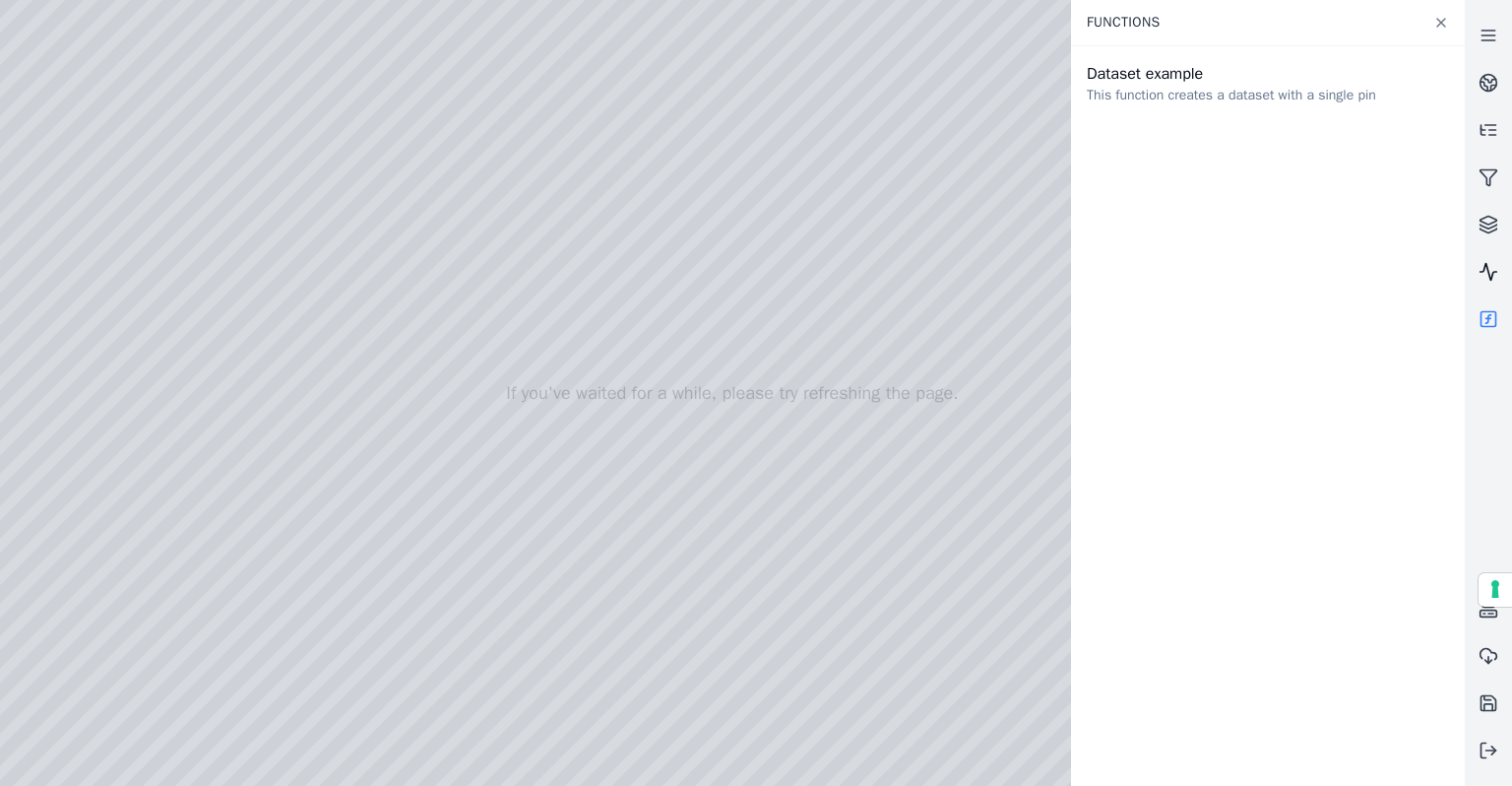 click at bounding box center [1488, 272] 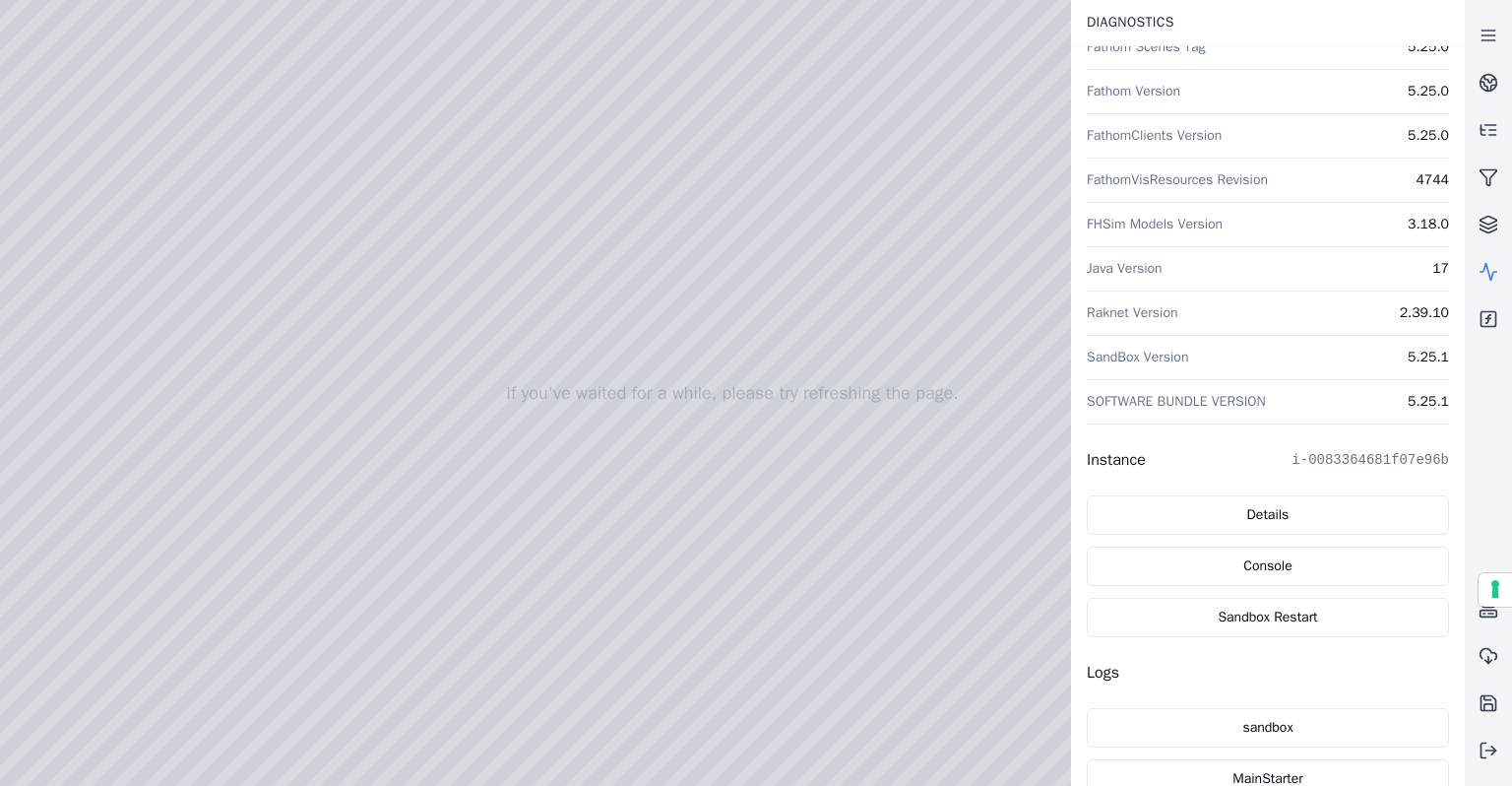 scroll, scrollTop: 255, scrollLeft: 0, axis: vertical 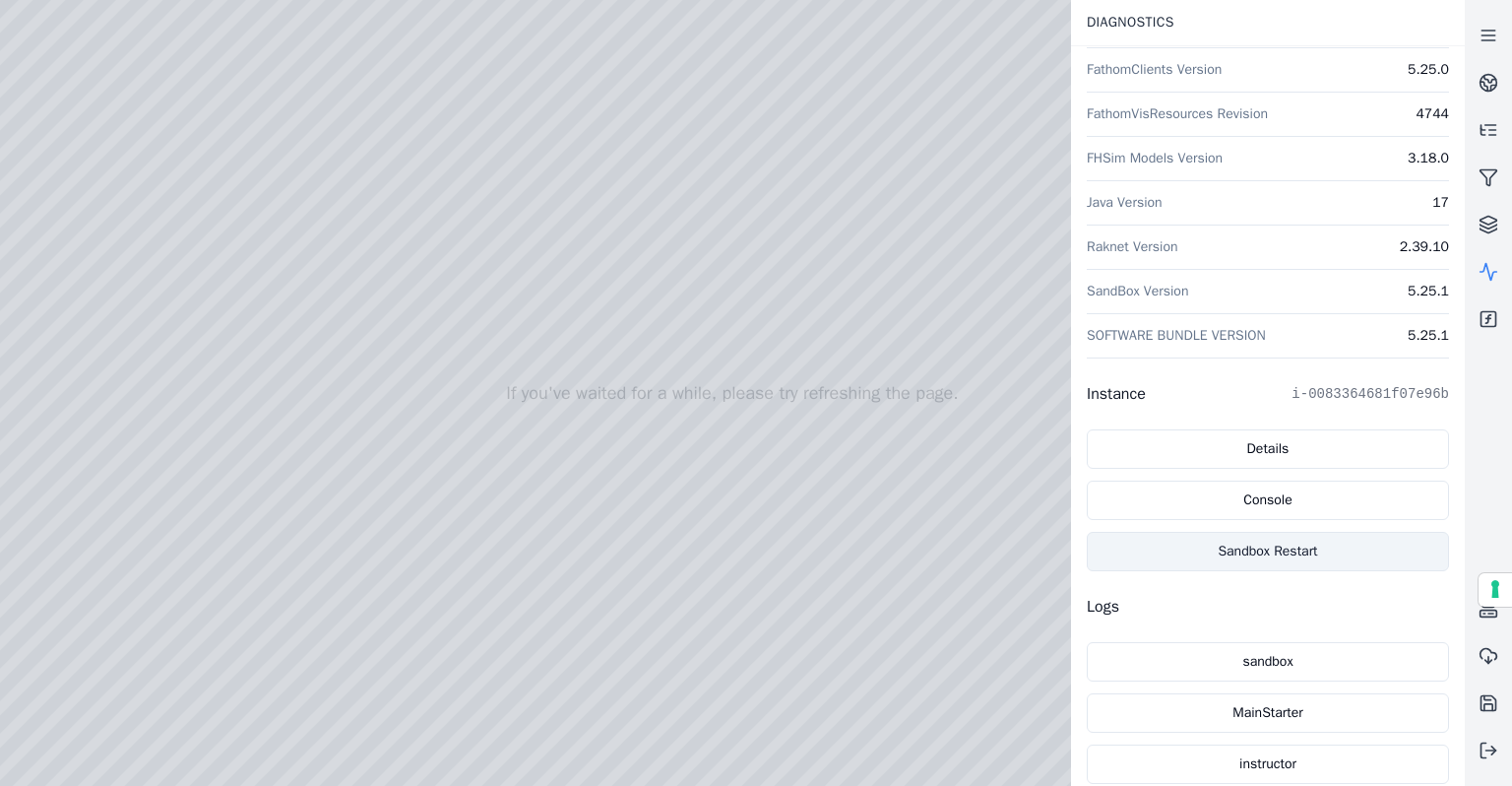 click on "Sandbox Restart" at bounding box center (1268, 552) 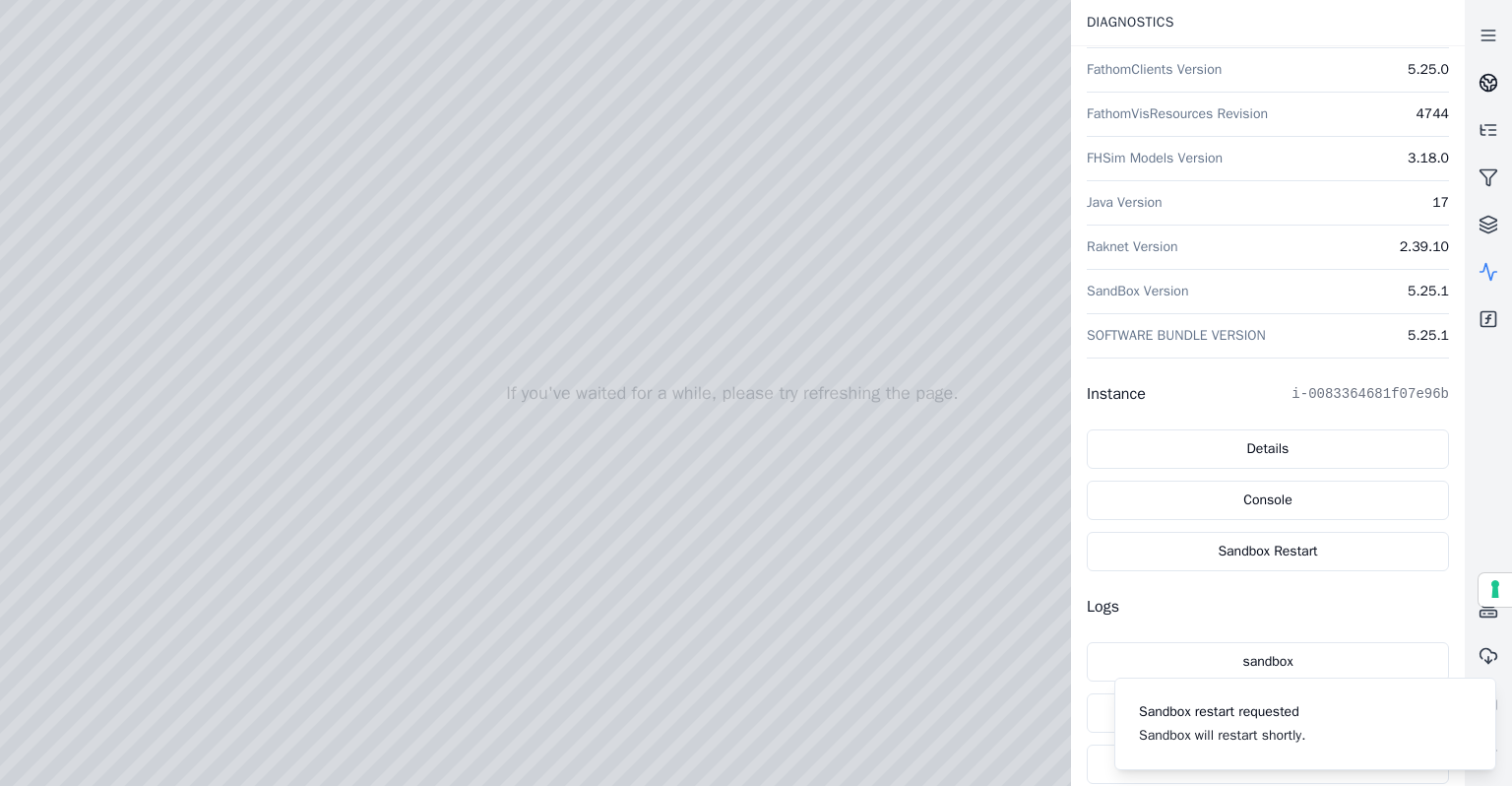 click 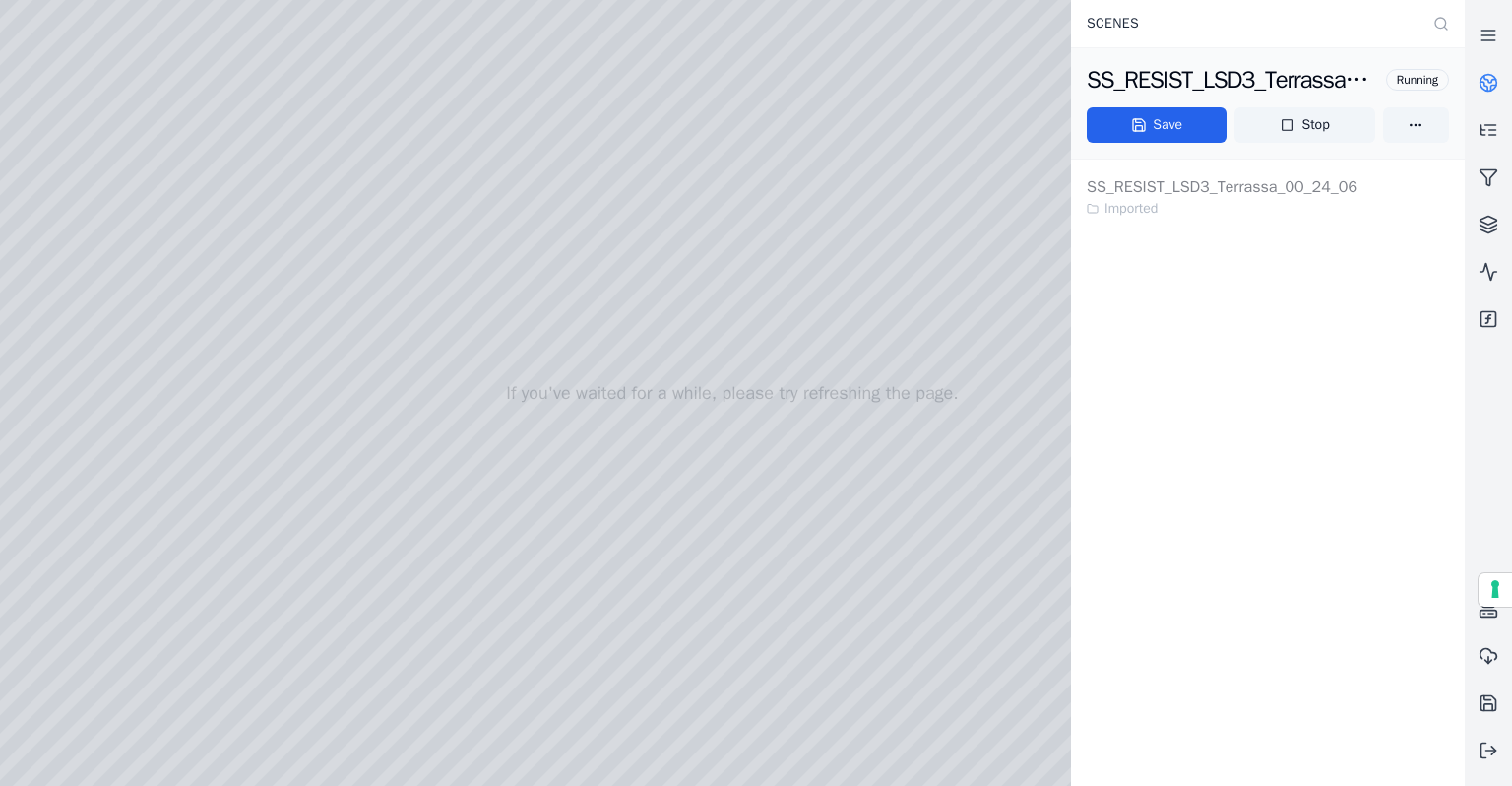 click 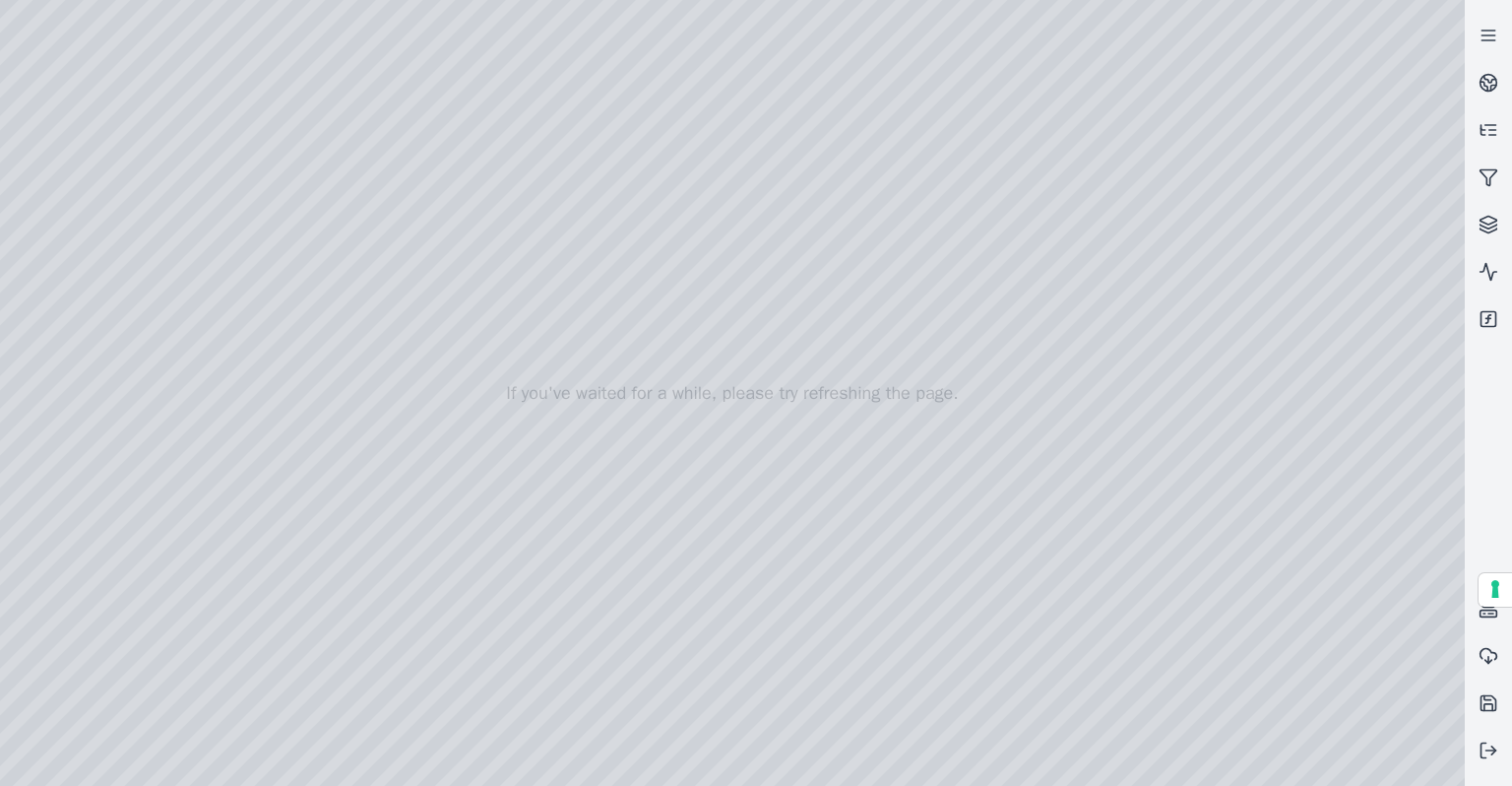 drag, startPoint x: 742, startPoint y: 313, endPoint x: 765, endPoint y: 463, distance: 151.75309 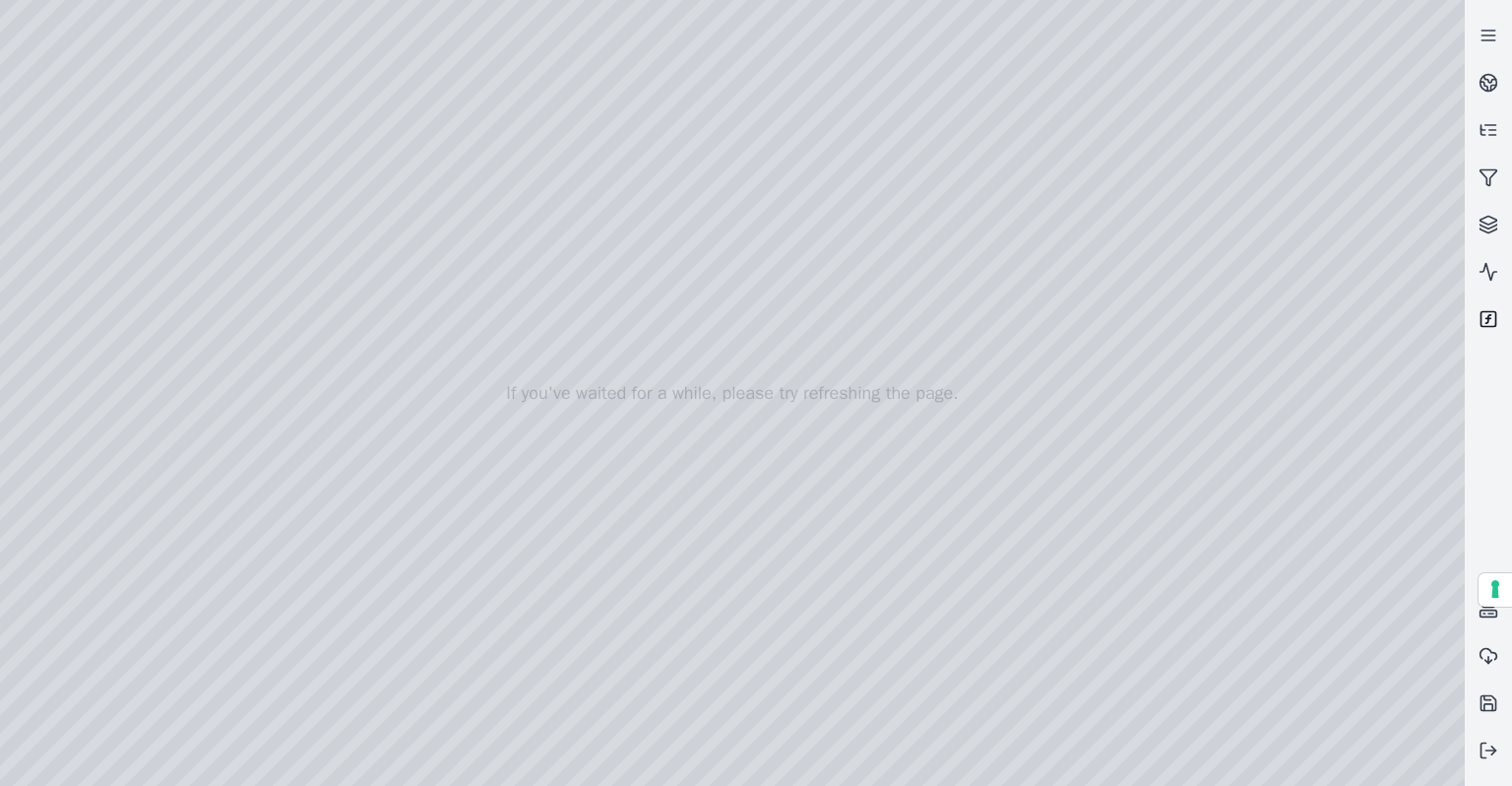 click at bounding box center (1488, 319) 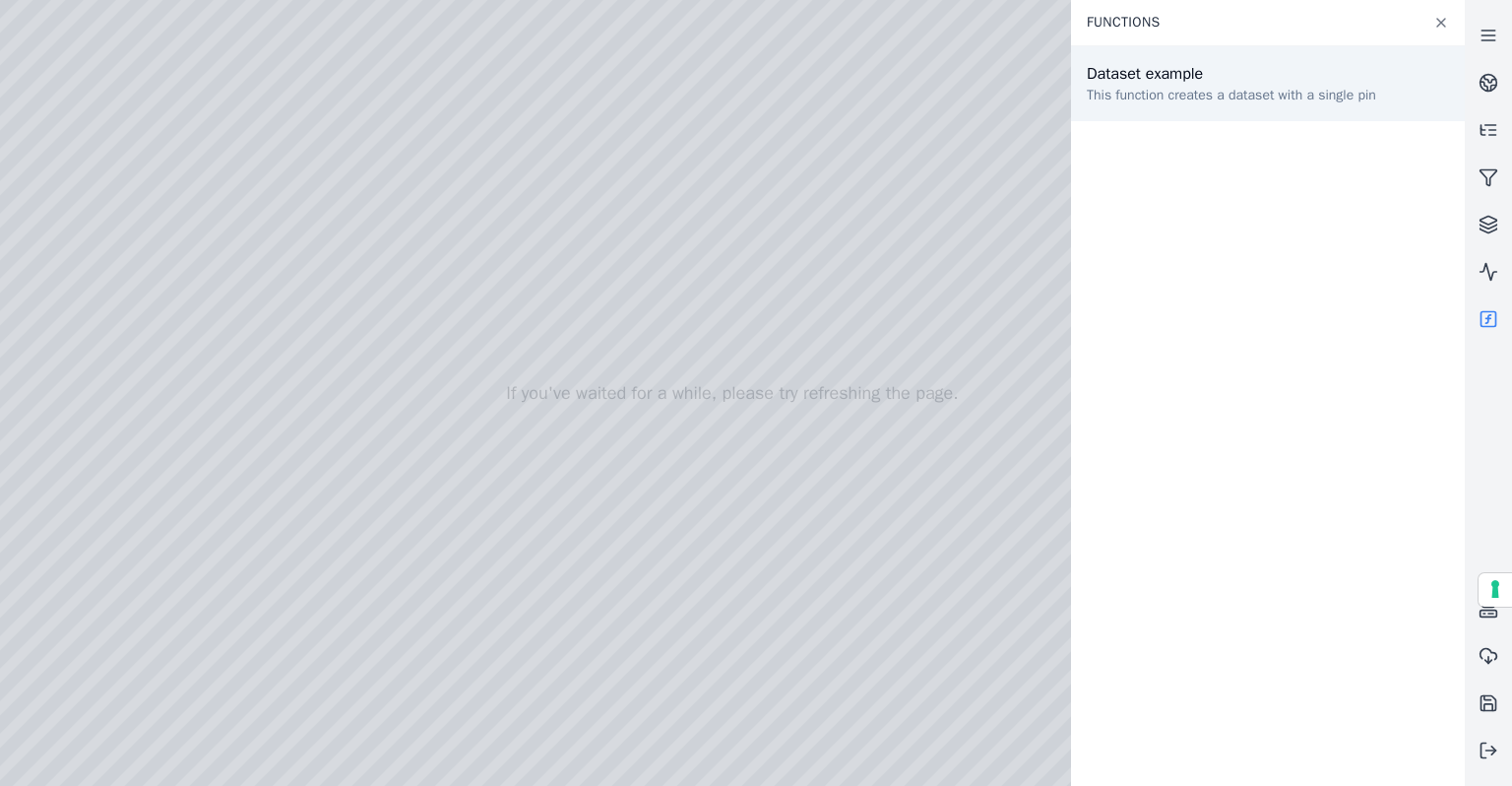 click on "This function creates a dataset with a single pin" at bounding box center [1231, 96] 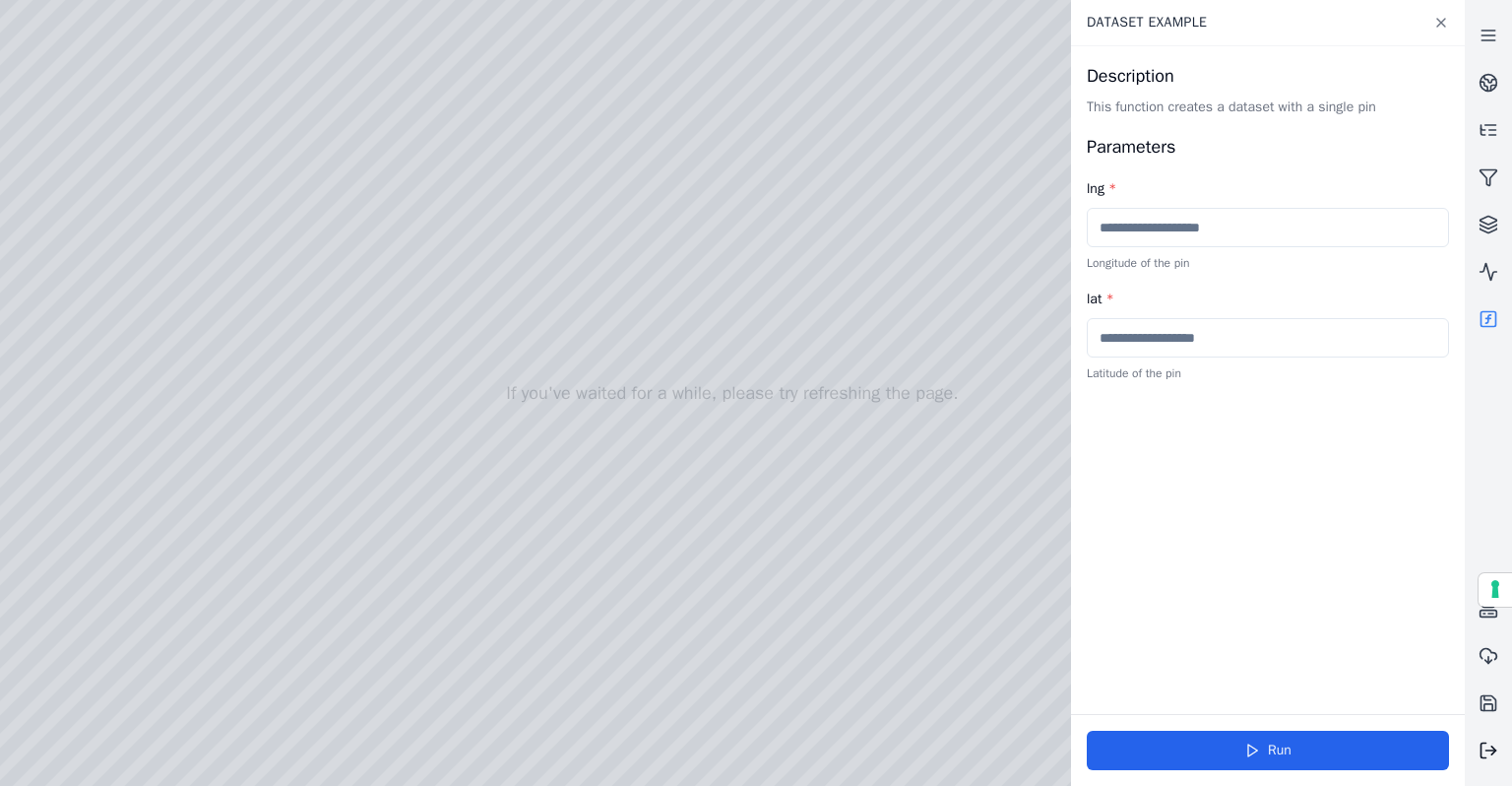 click at bounding box center (1488, 751) 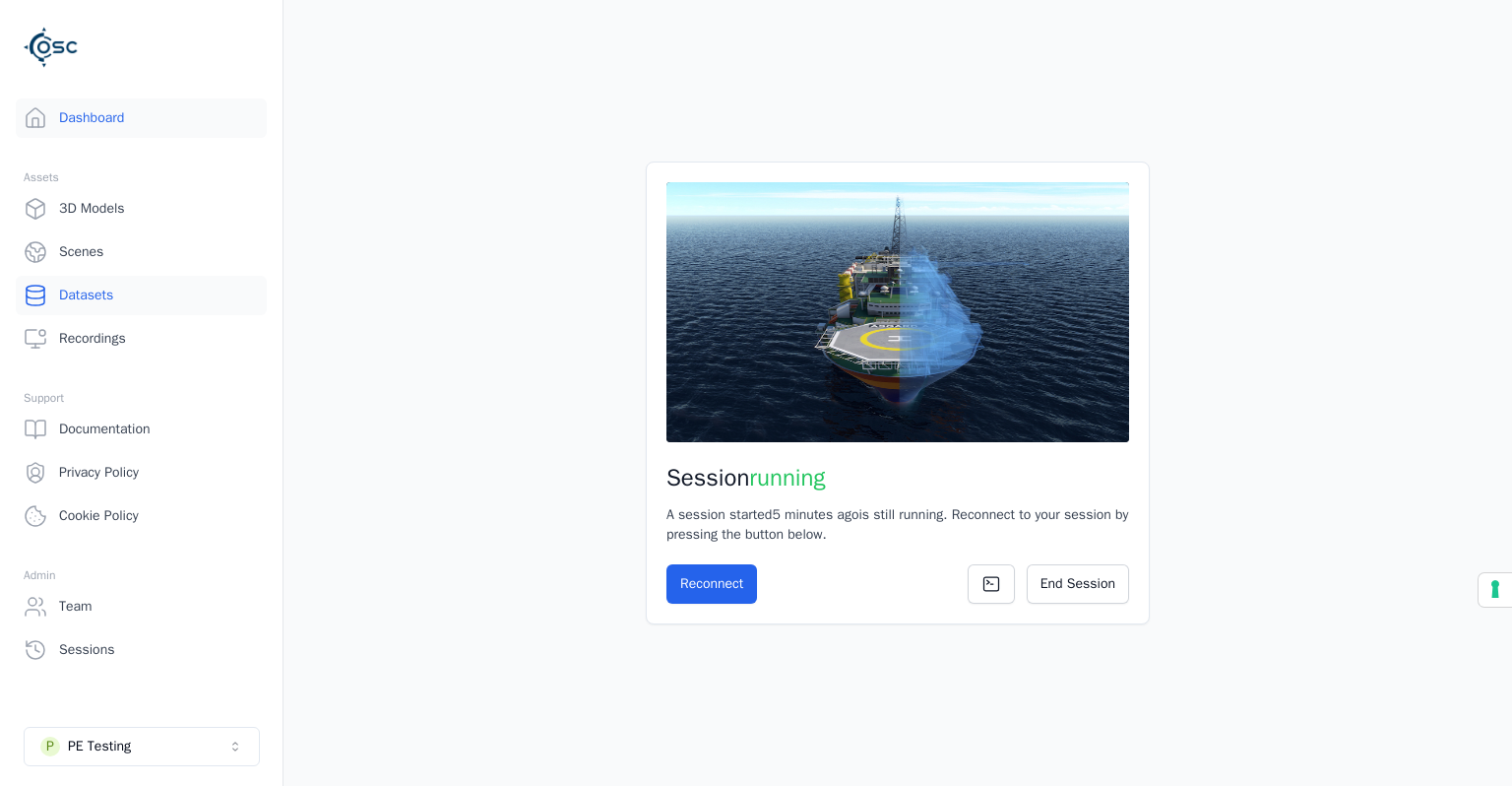 click on "Datasets" at bounding box center [141, 295] 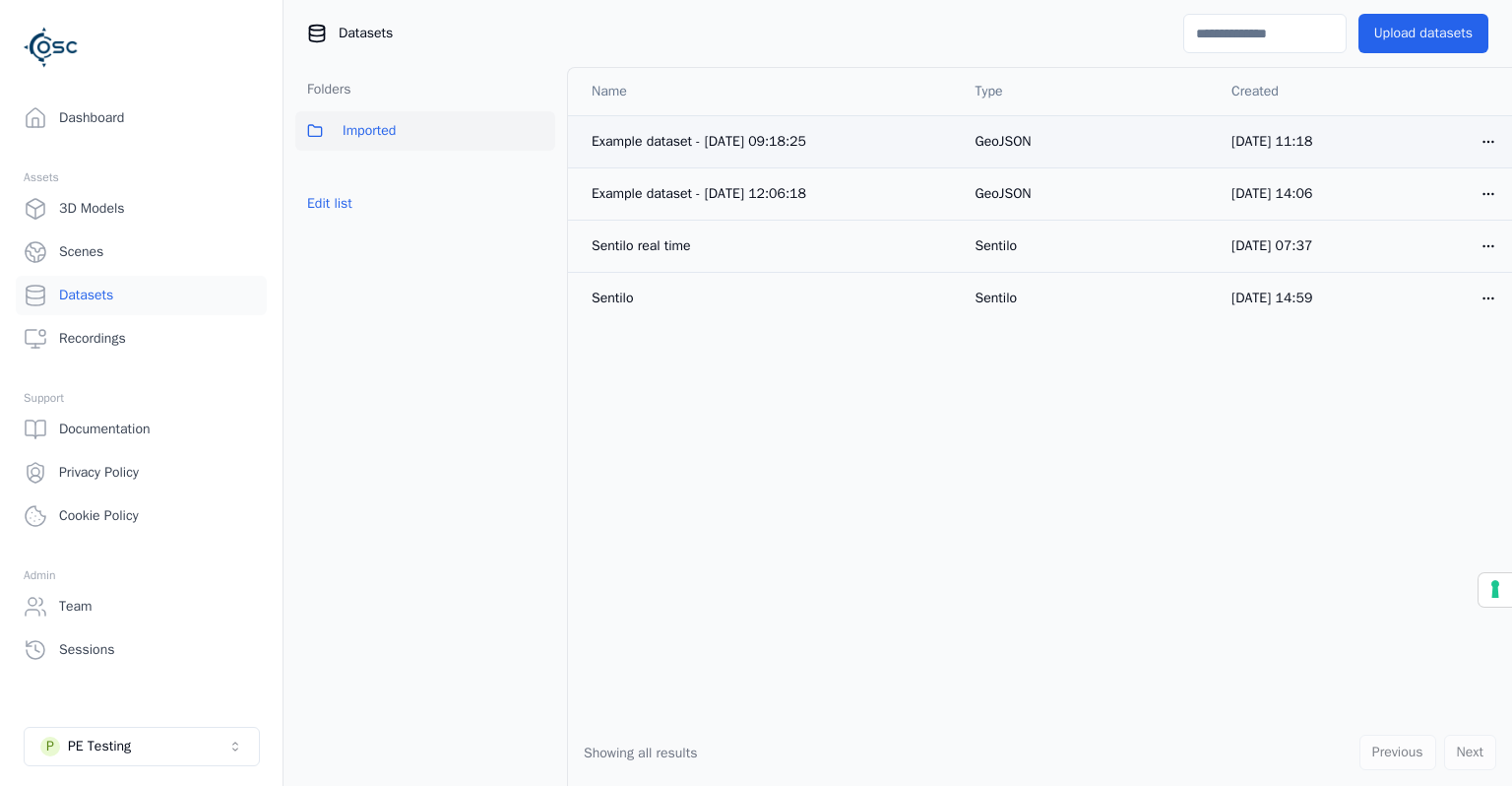drag, startPoint x: 584, startPoint y: 138, endPoint x: 861, endPoint y: 152, distance: 277.3536 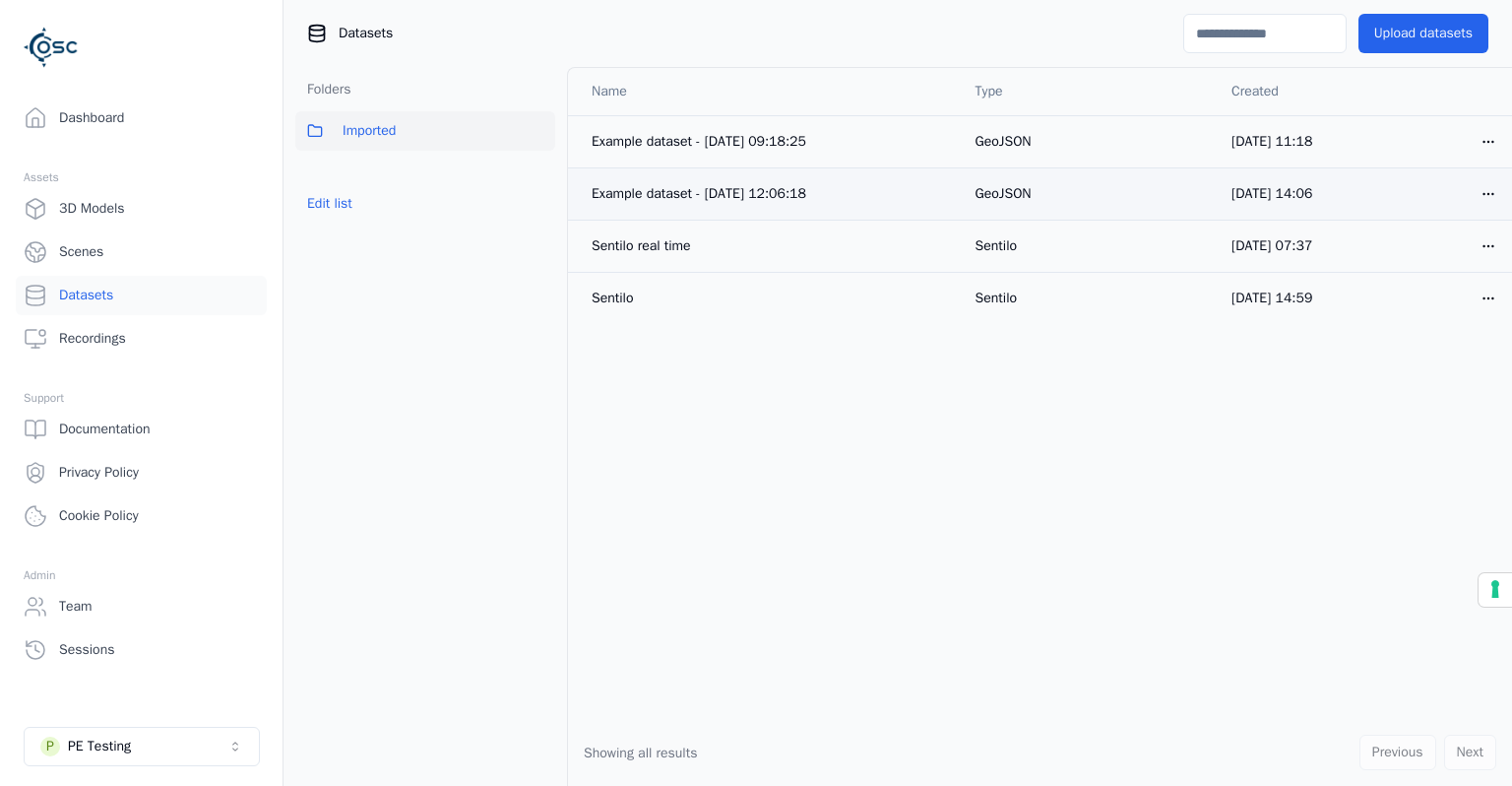 drag, startPoint x: 727, startPoint y: 195, endPoint x: 819, endPoint y: 195, distance: 92 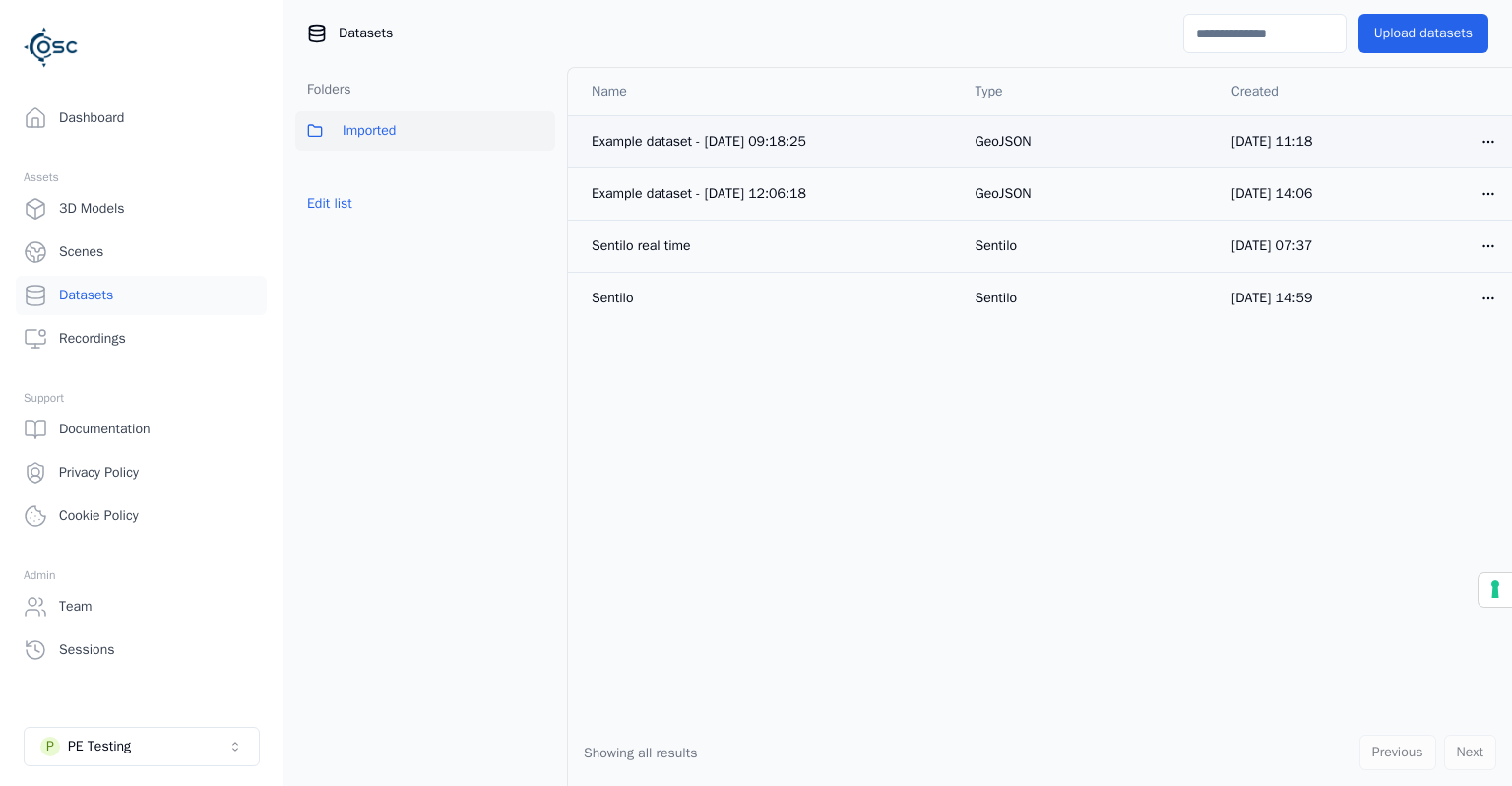 drag, startPoint x: 593, startPoint y: 150, endPoint x: 850, endPoint y: 151, distance: 257.00195 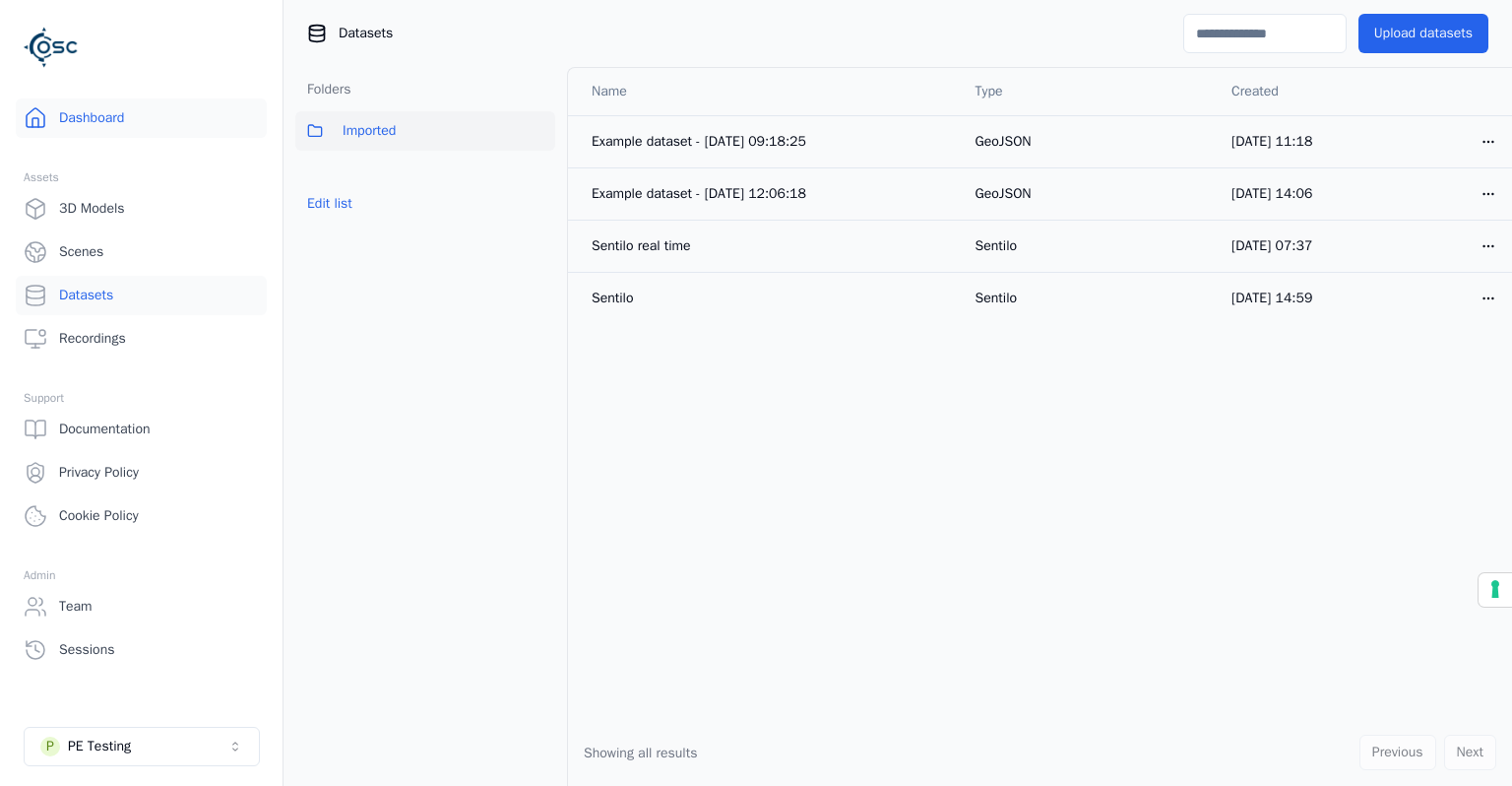 click on "Dashboard" at bounding box center [141, 118] 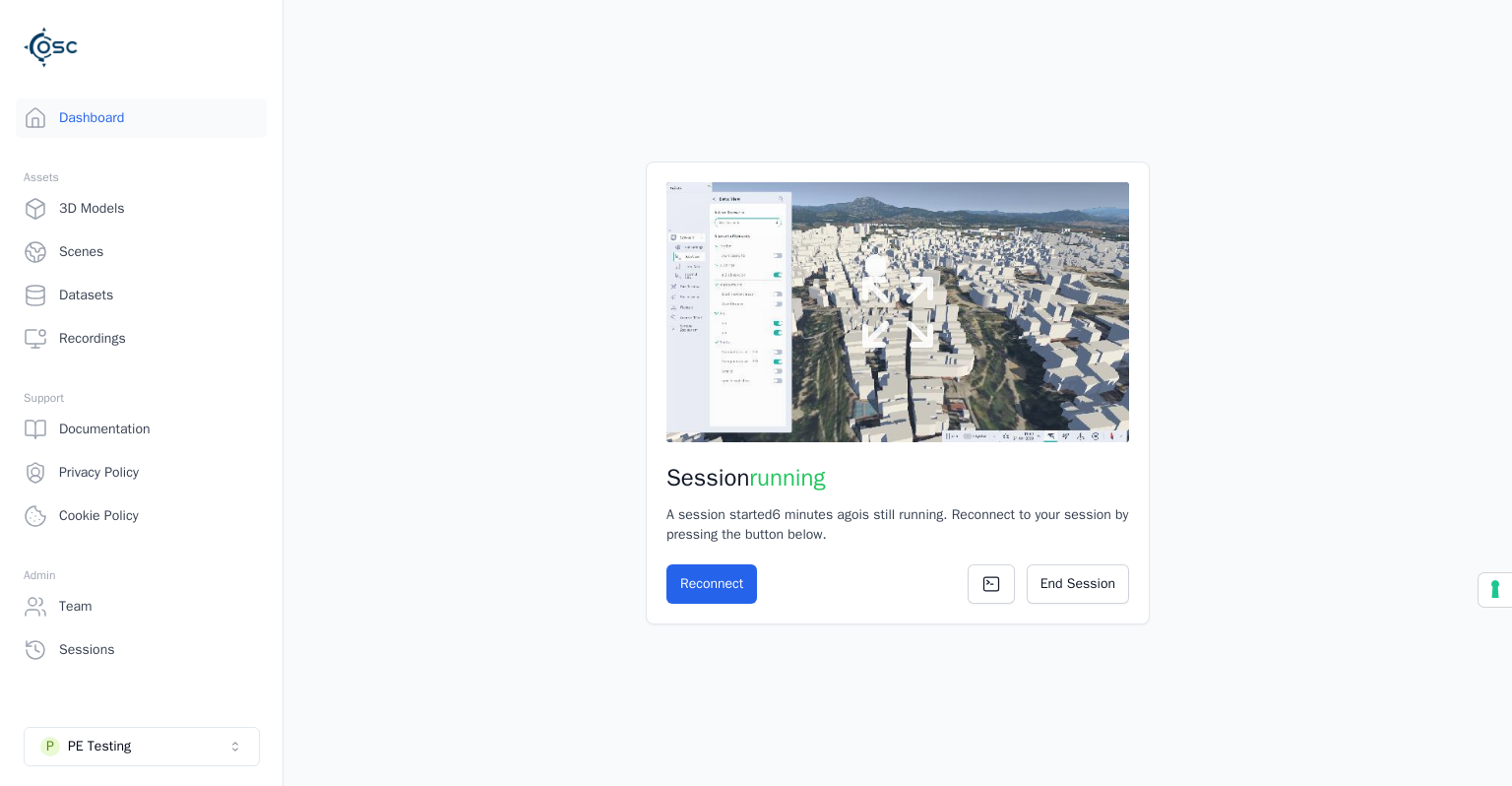 click 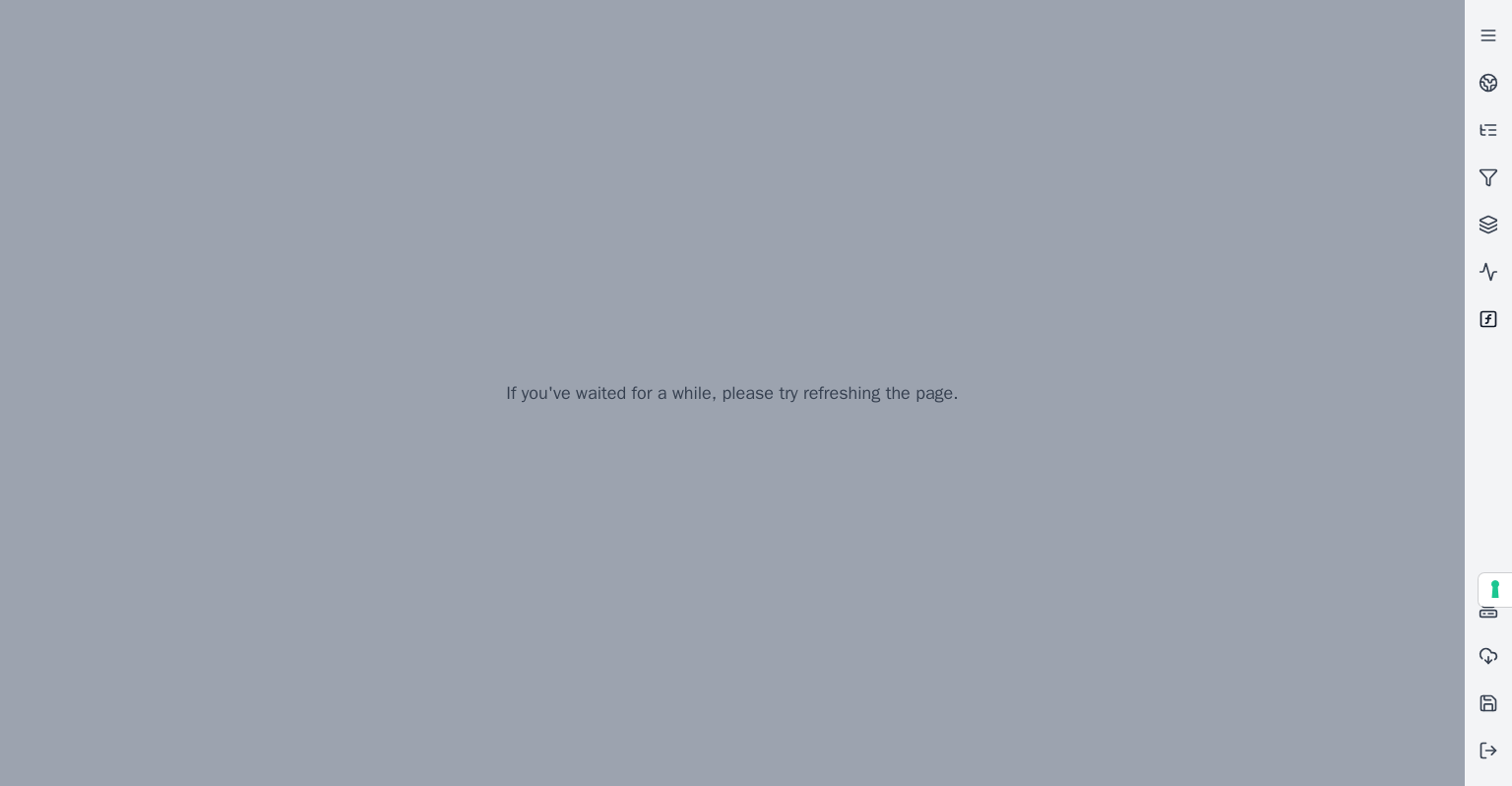 click at bounding box center (1488, 319) 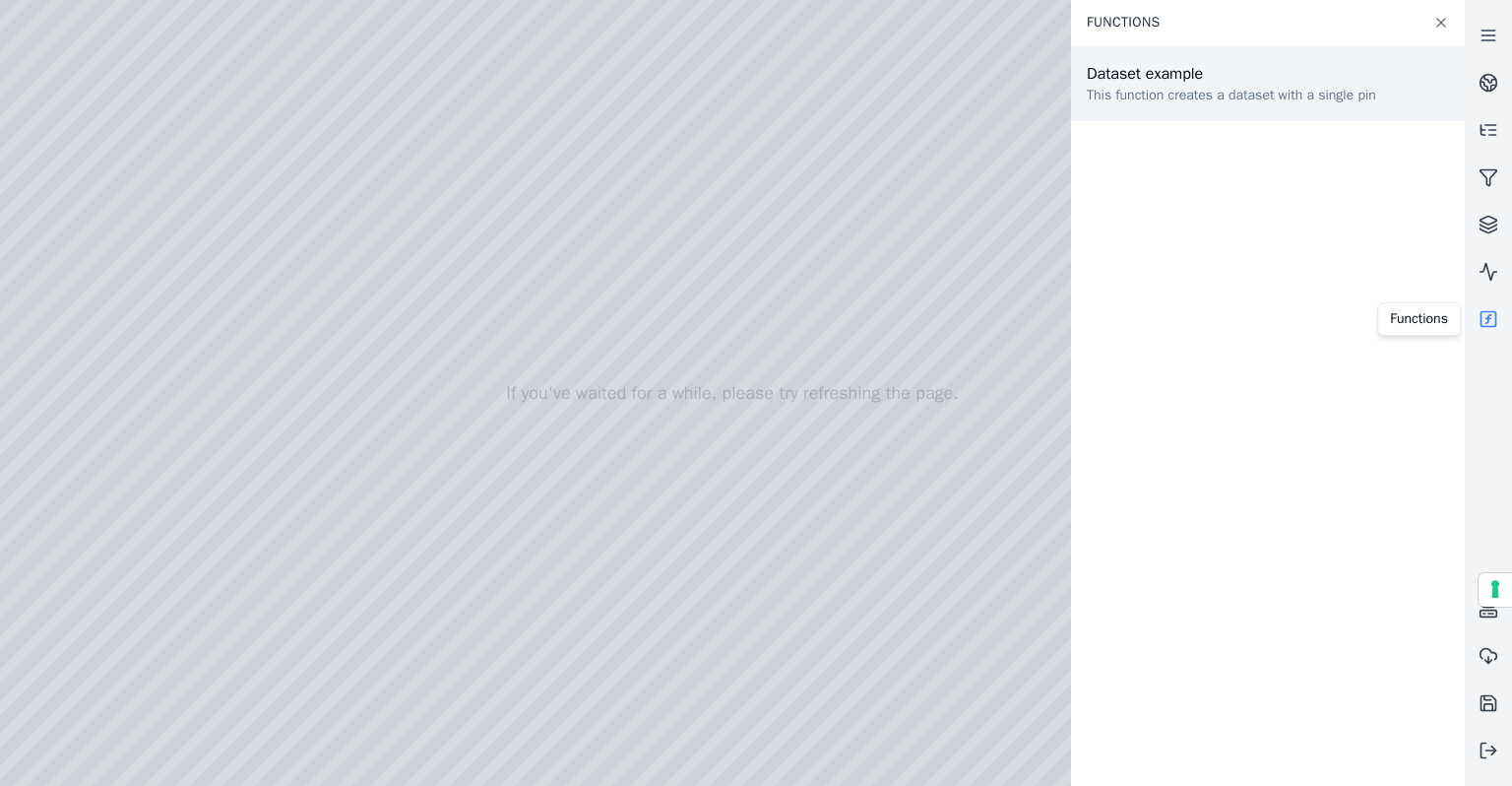 click on "This function creates a dataset with a single pin" at bounding box center [1231, 96] 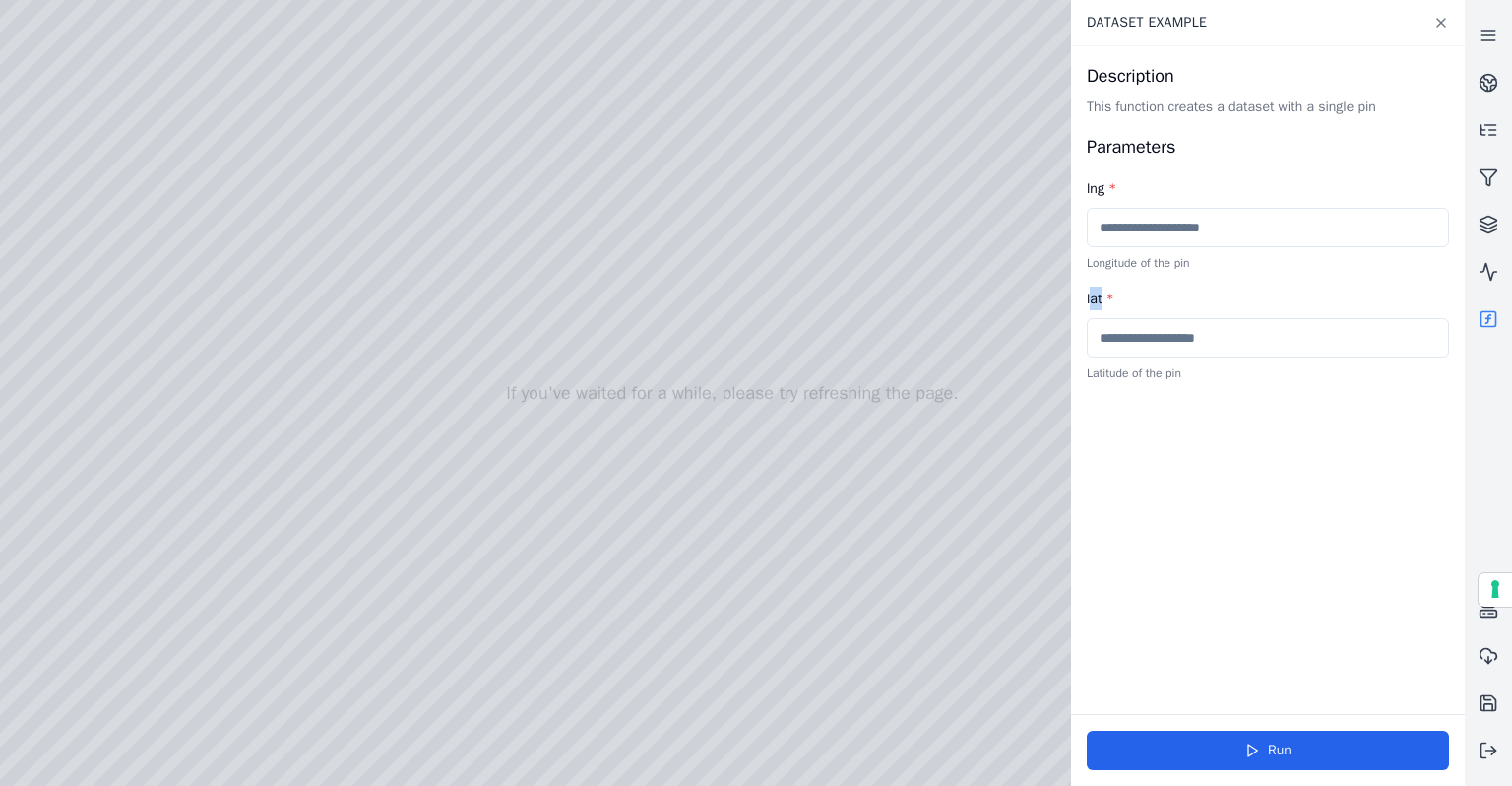 drag, startPoint x: 1102, startPoint y: 299, endPoint x: 1093, endPoint y: 302, distance: 9.486833 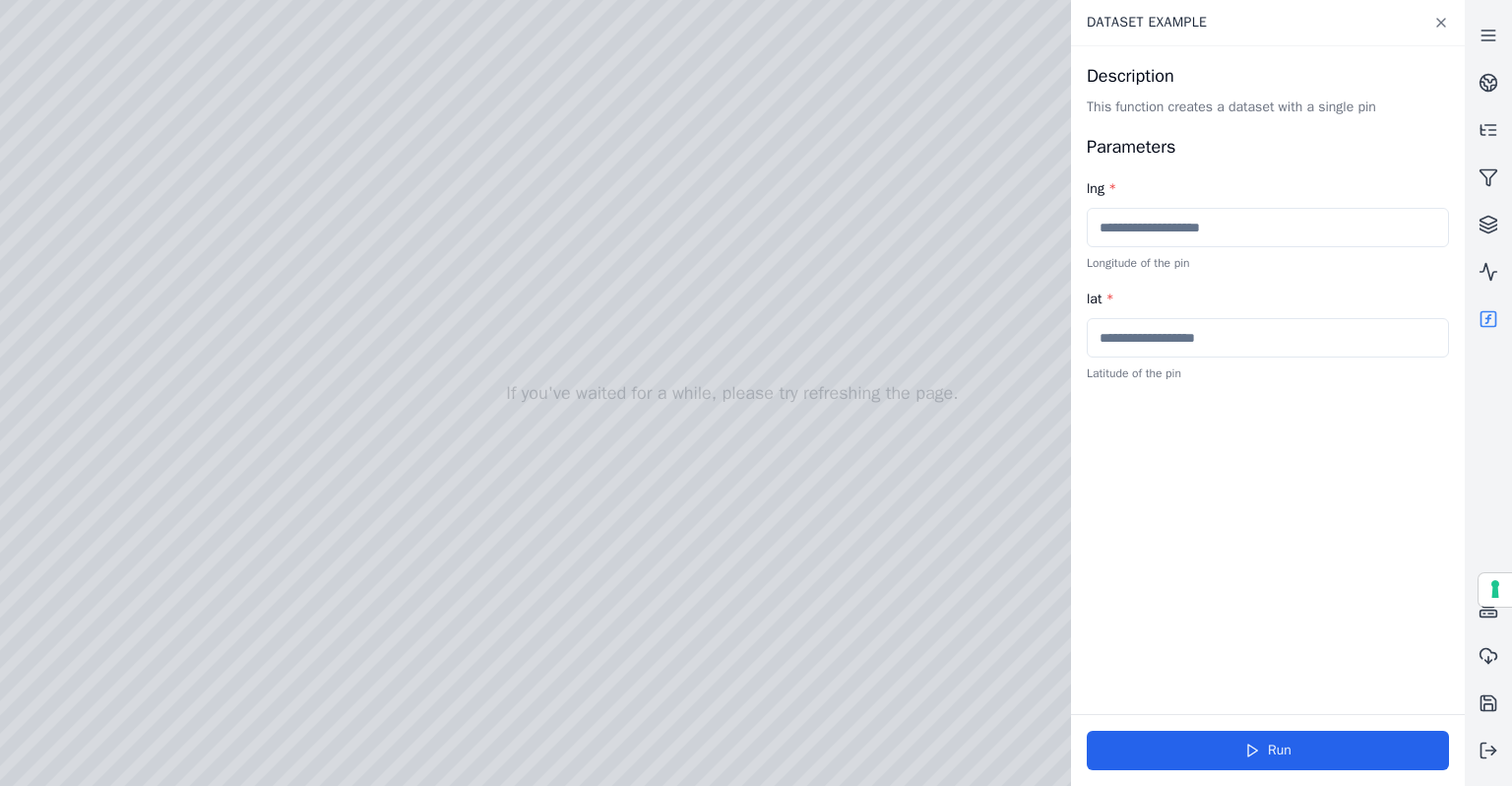 click at bounding box center (1268, 228) 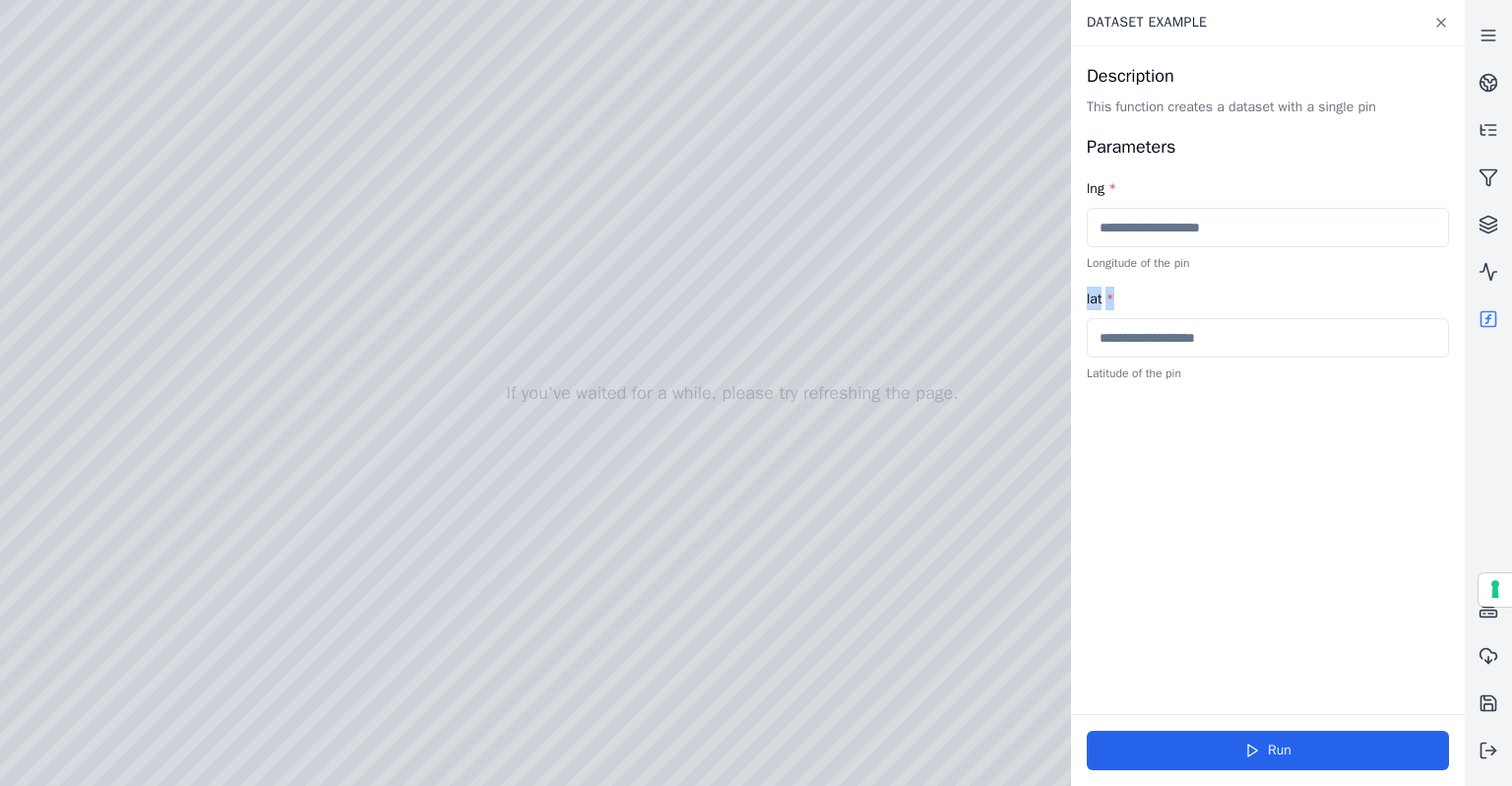 drag, startPoint x: 1108, startPoint y: 300, endPoint x: 1126, endPoint y: 301, distance: 18.027756 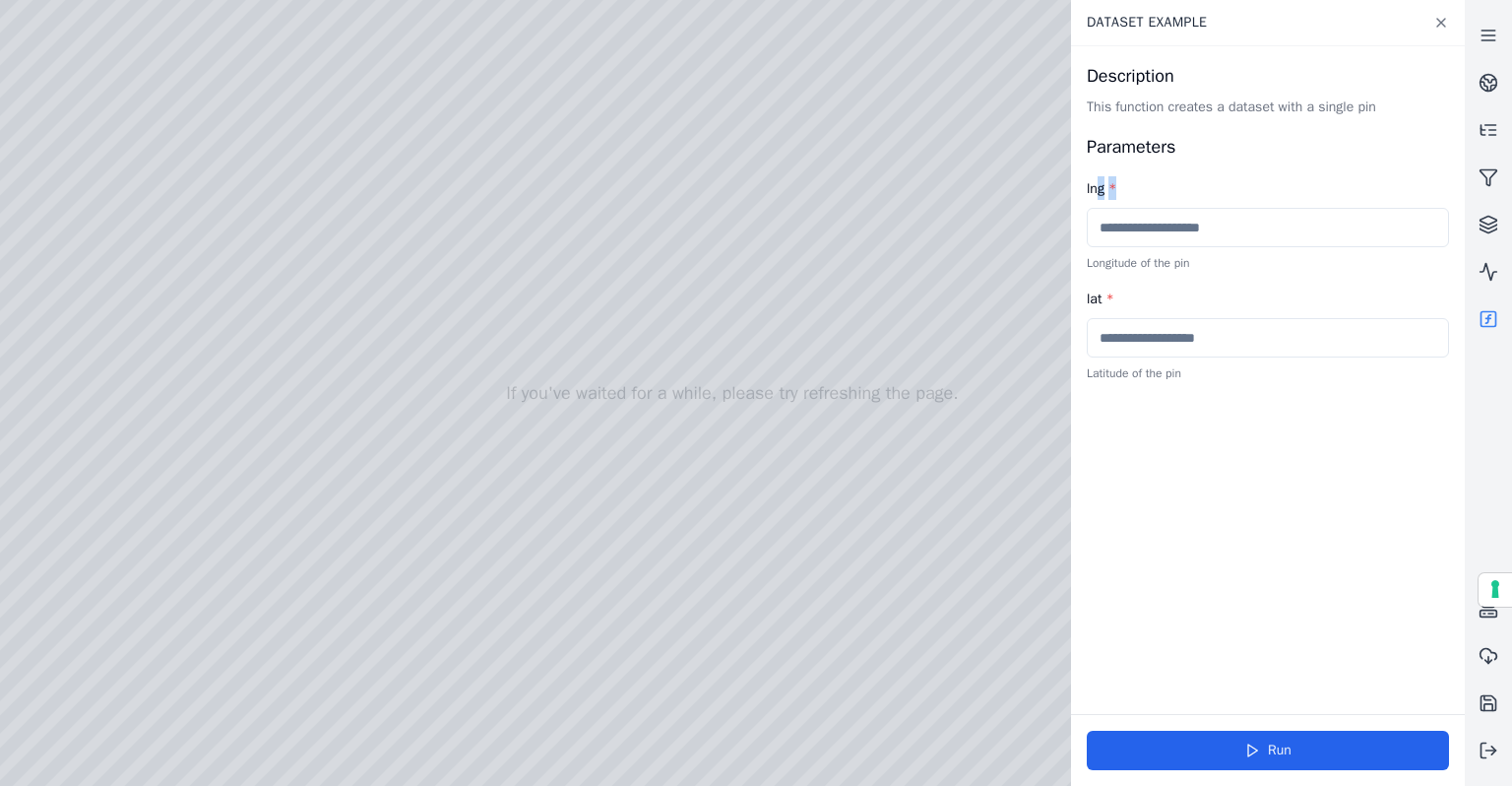 drag, startPoint x: 1095, startPoint y: 189, endPoint x: 1130, endPoint y: 185, distance: 35.22783 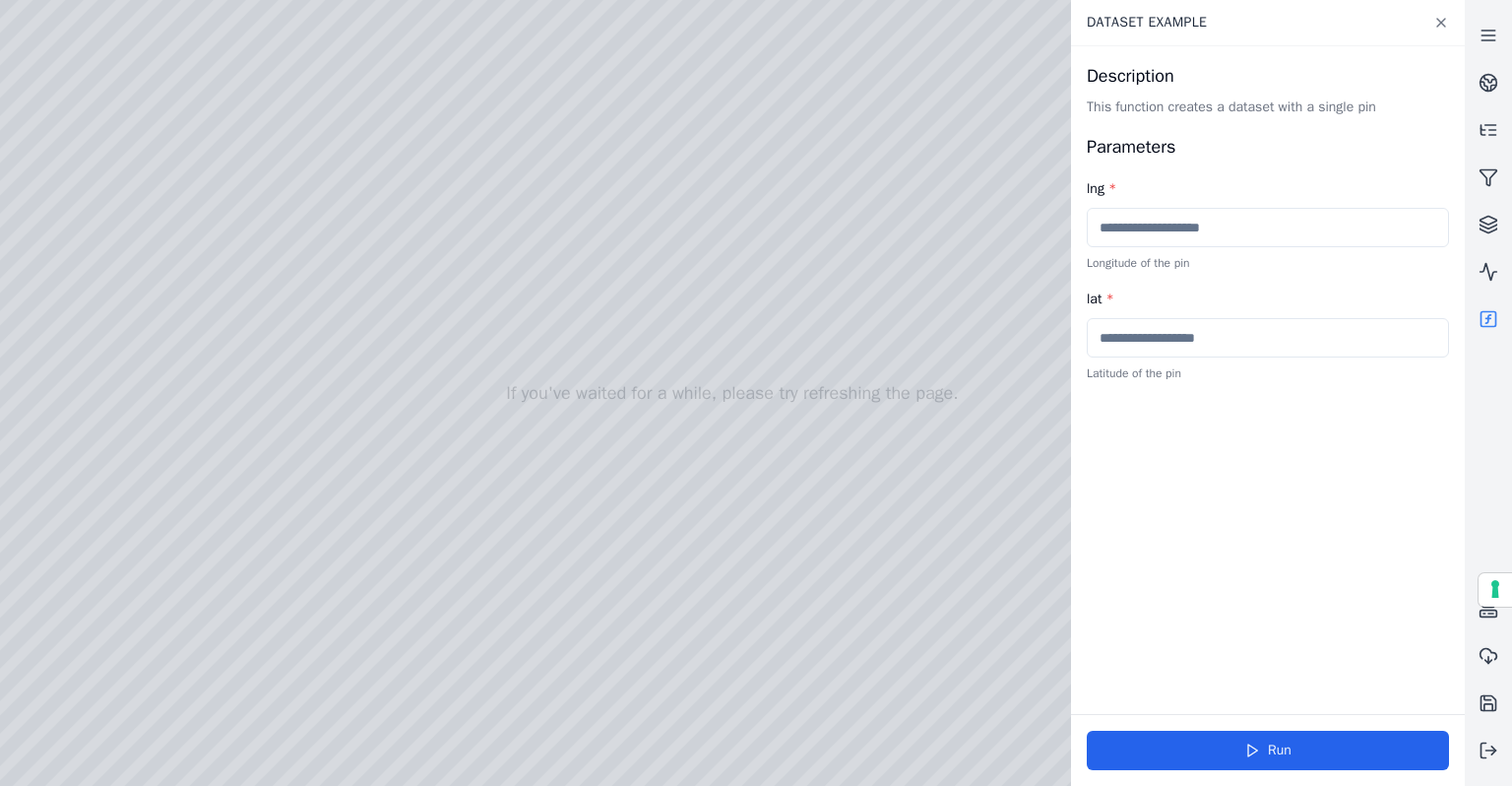 click on "lng * Longitude of the pin" at bounding box center (1268, 224) 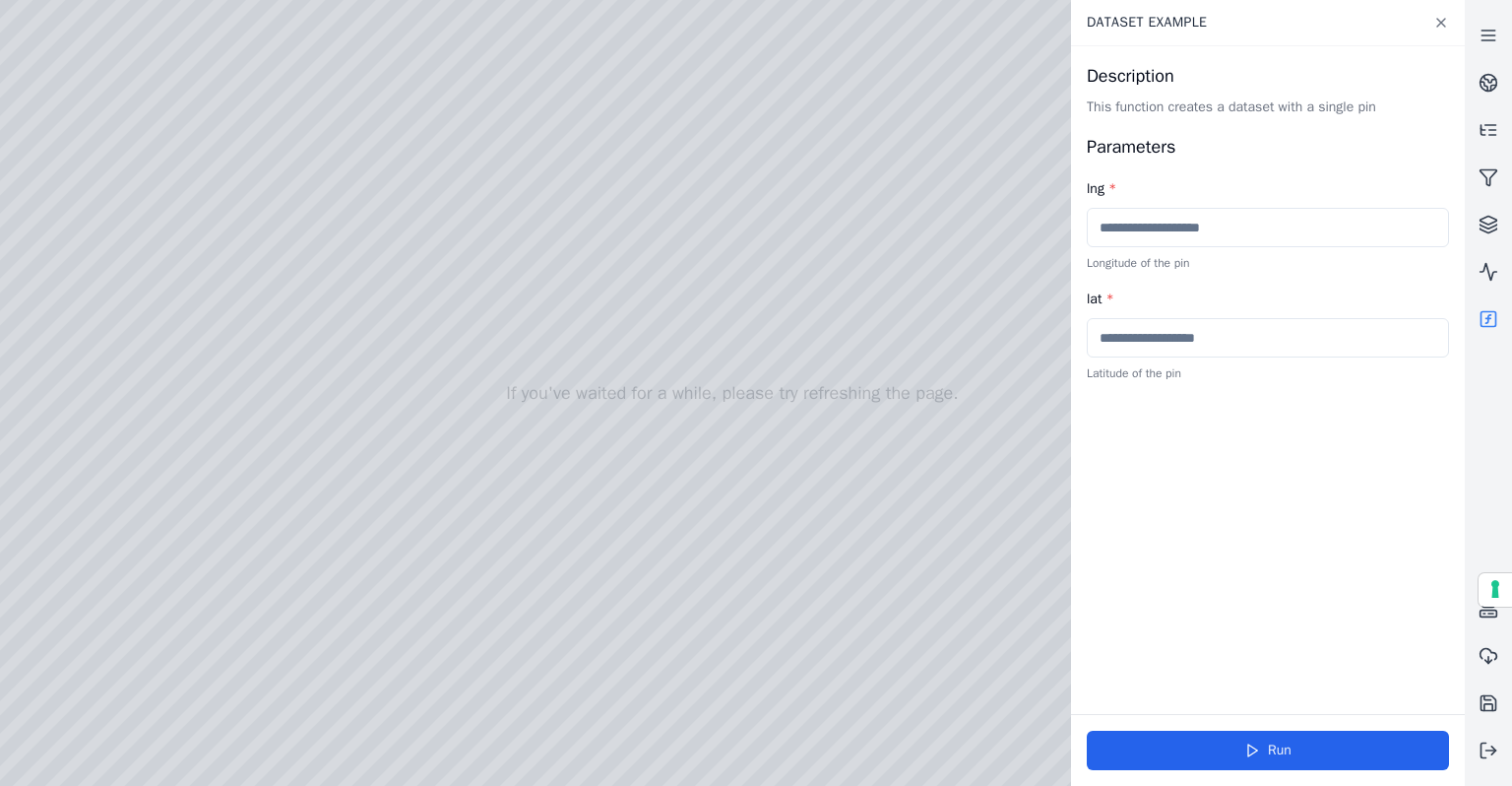 click at bounding box center [1488, 319] 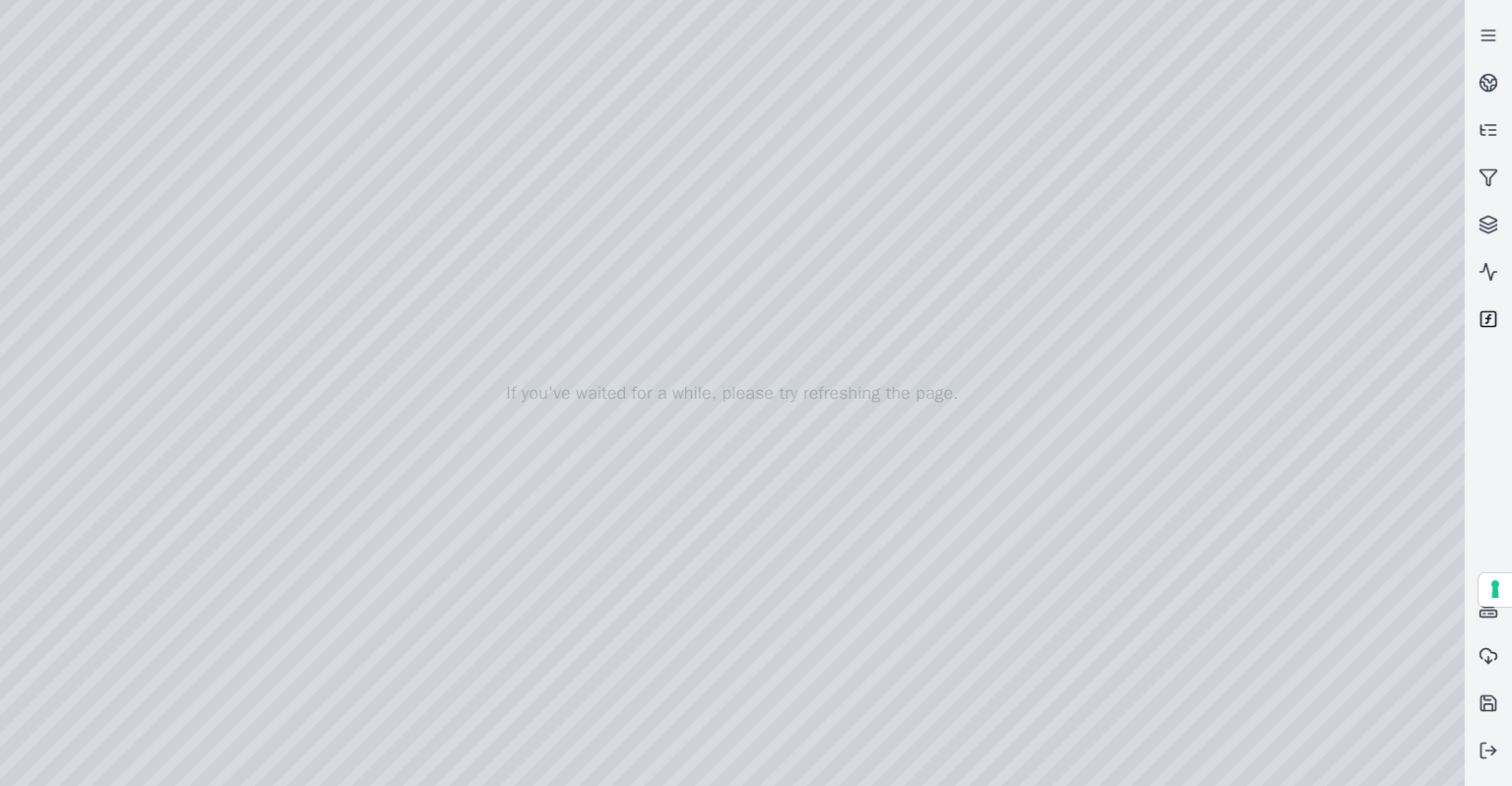 click at bounding box center (1488, 319) 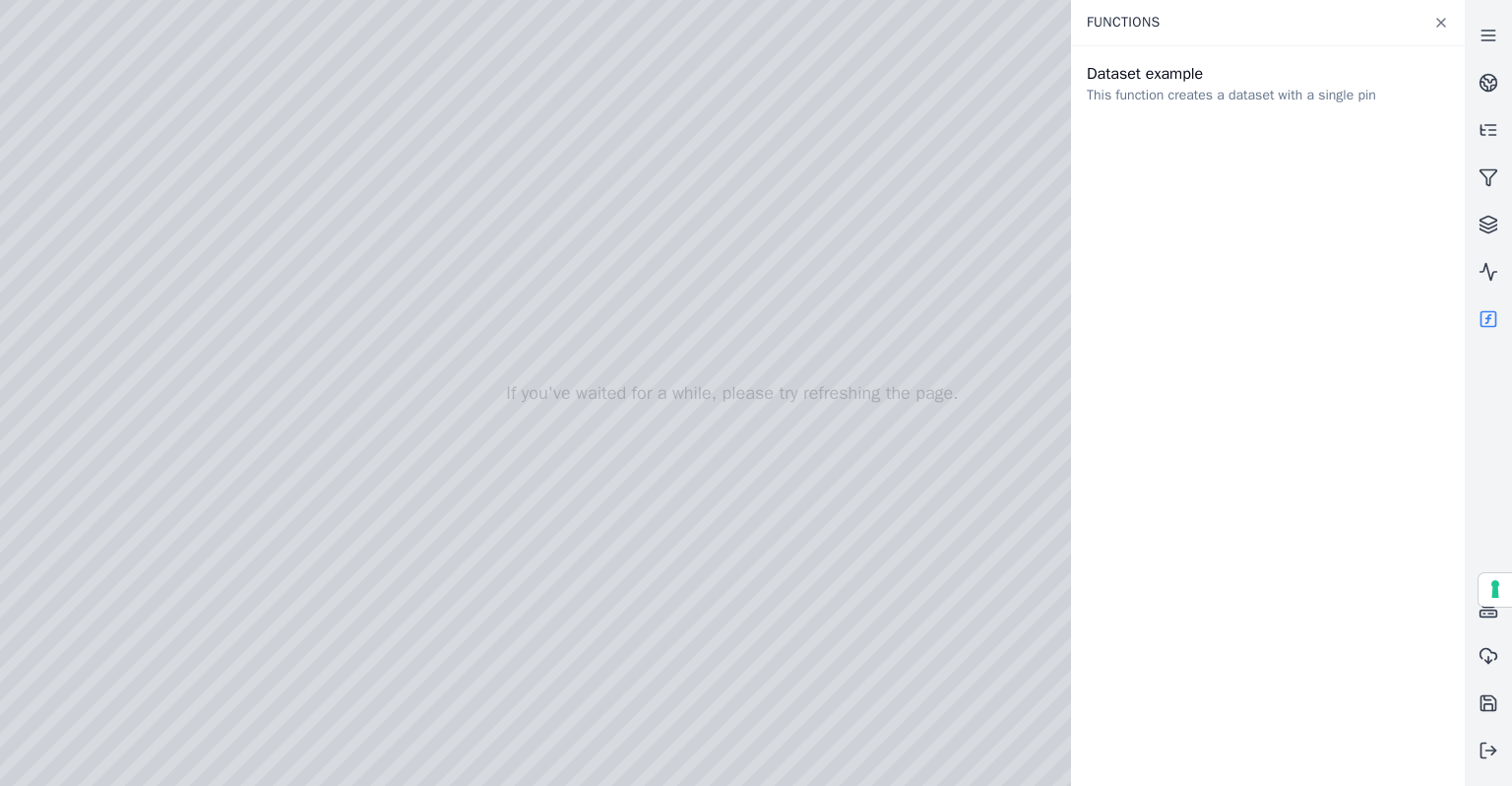 click 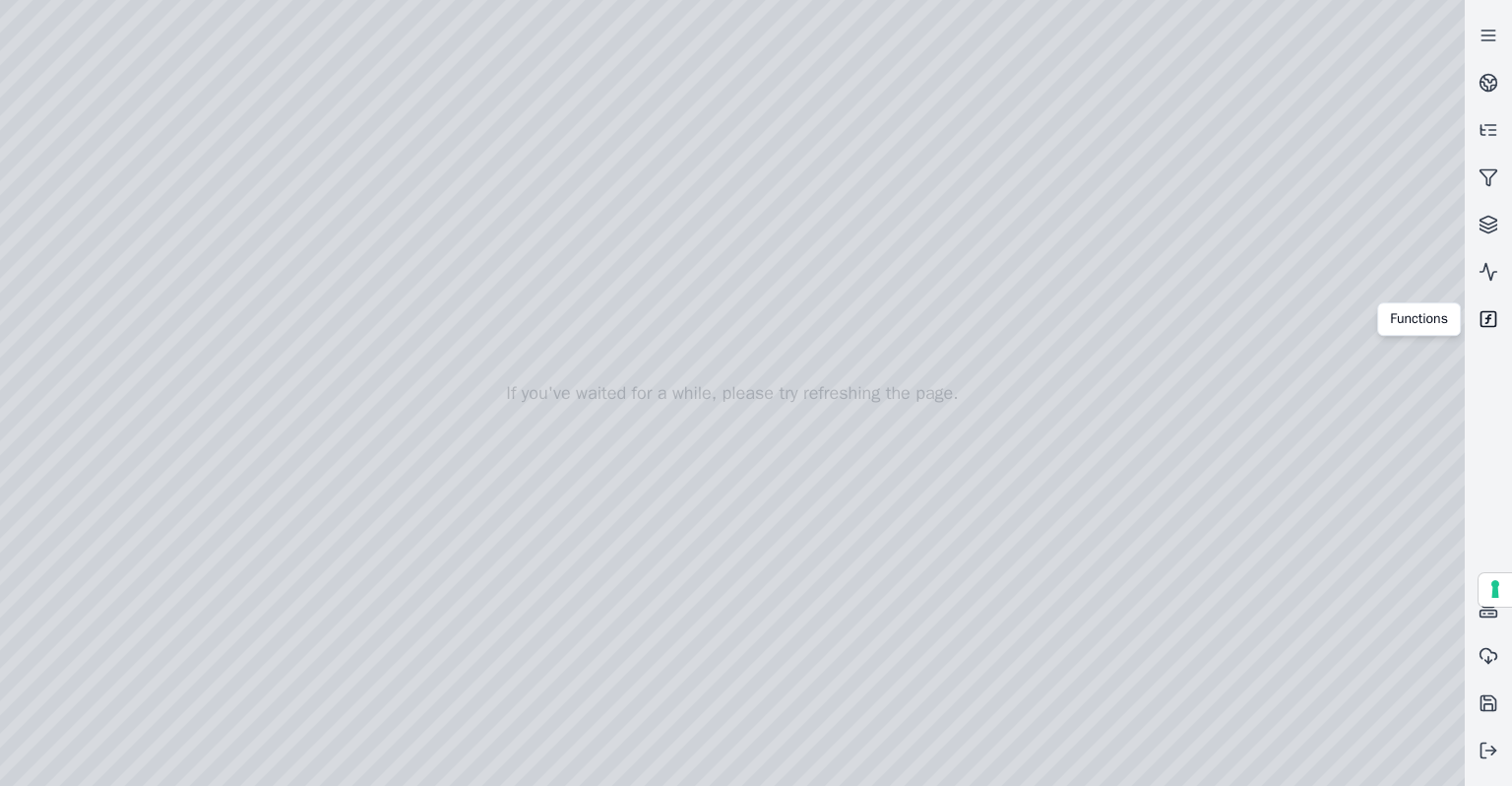 click 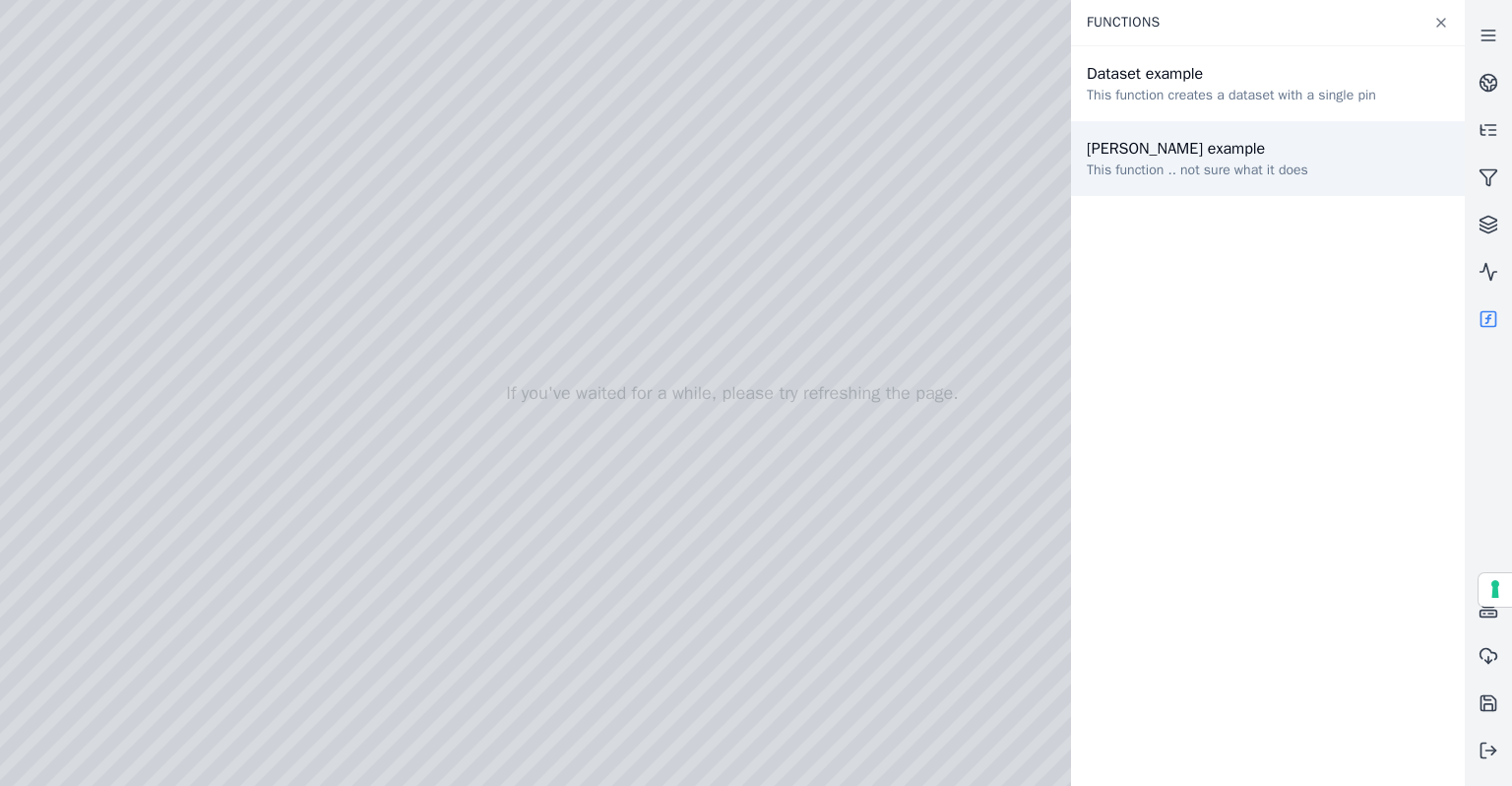 click on "This function .. not sure what it does" at bounding box center (1197, 170) 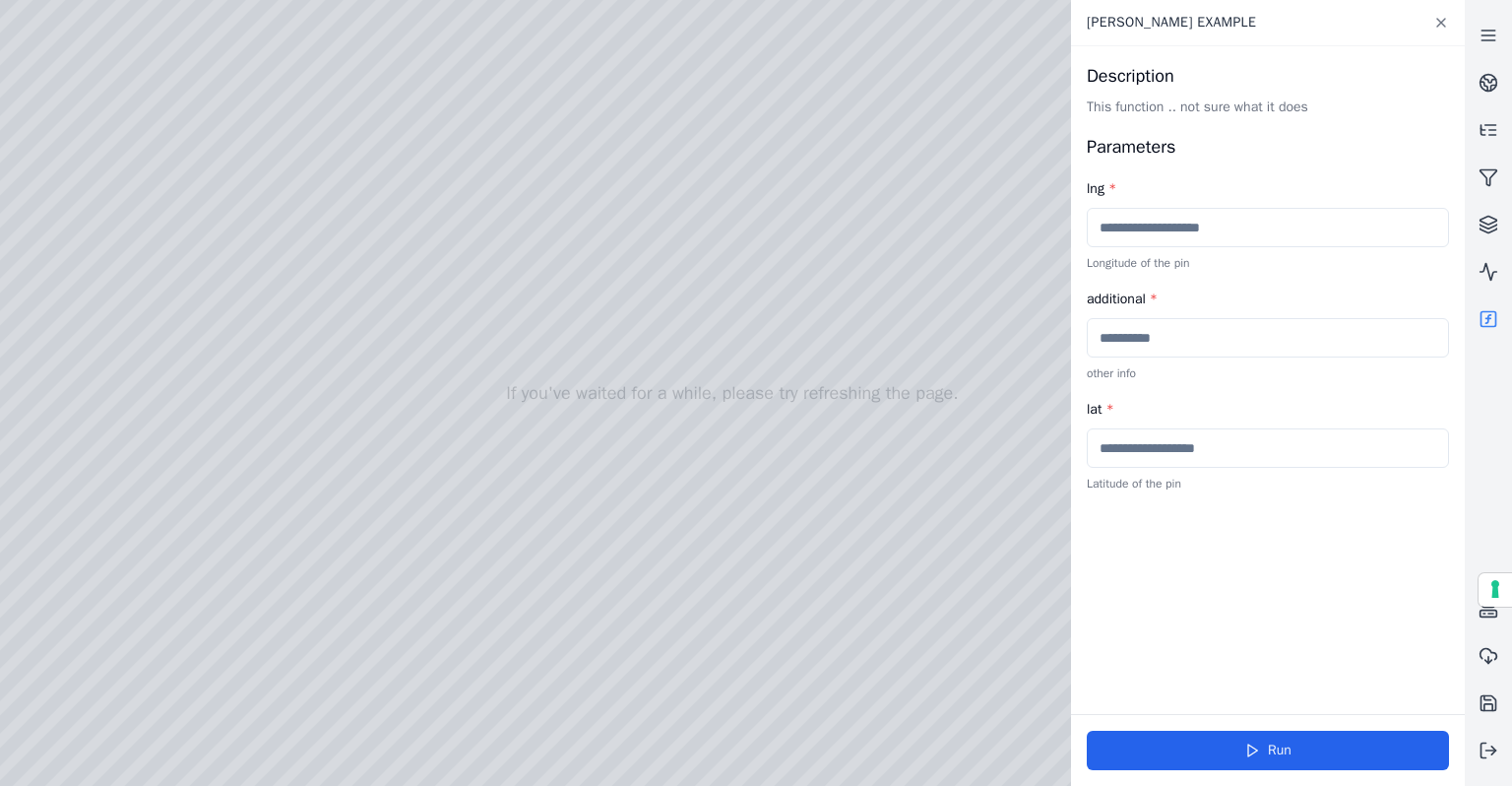click at bounding box center (1268, 228) 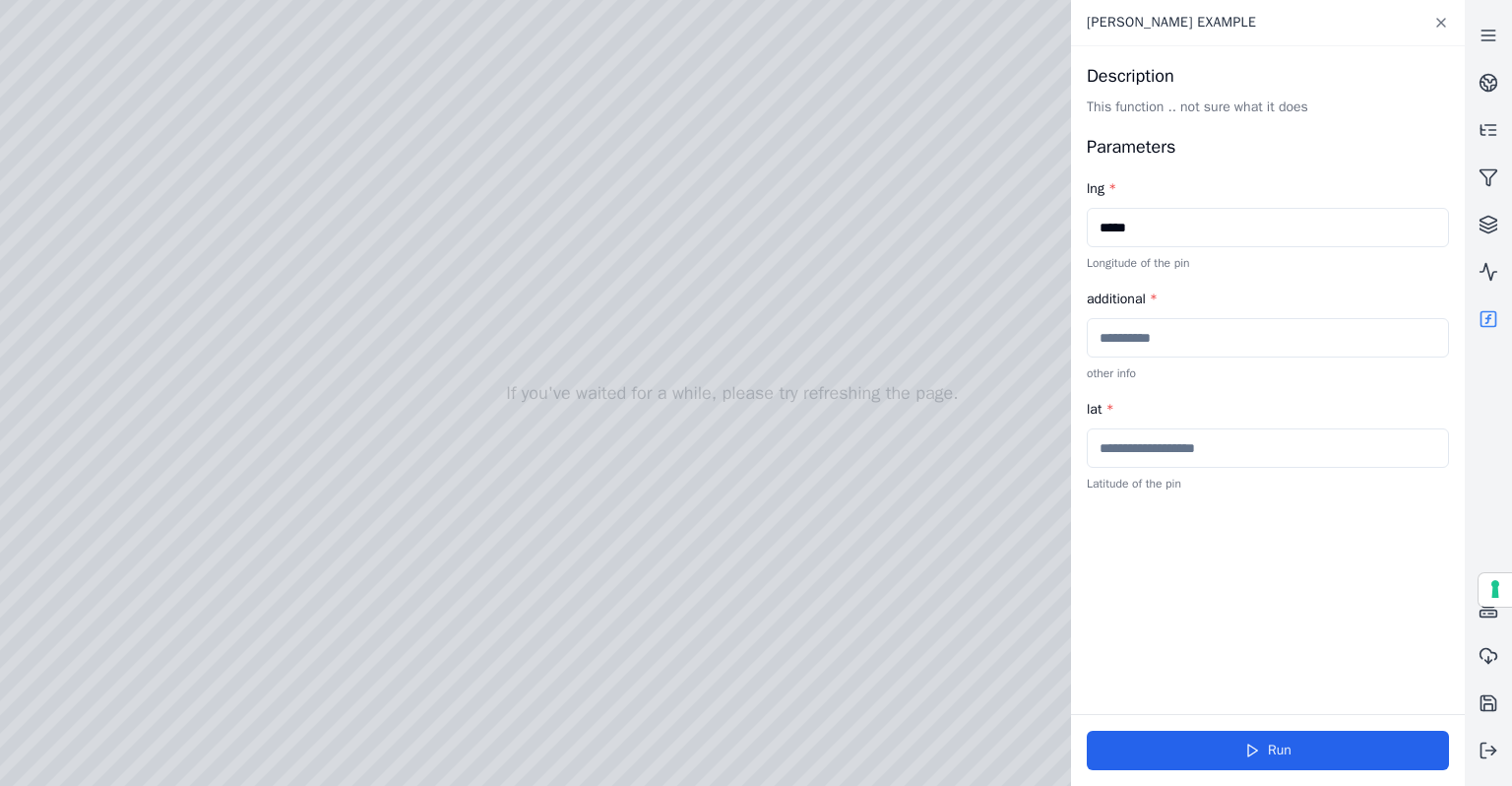 type on "*****" 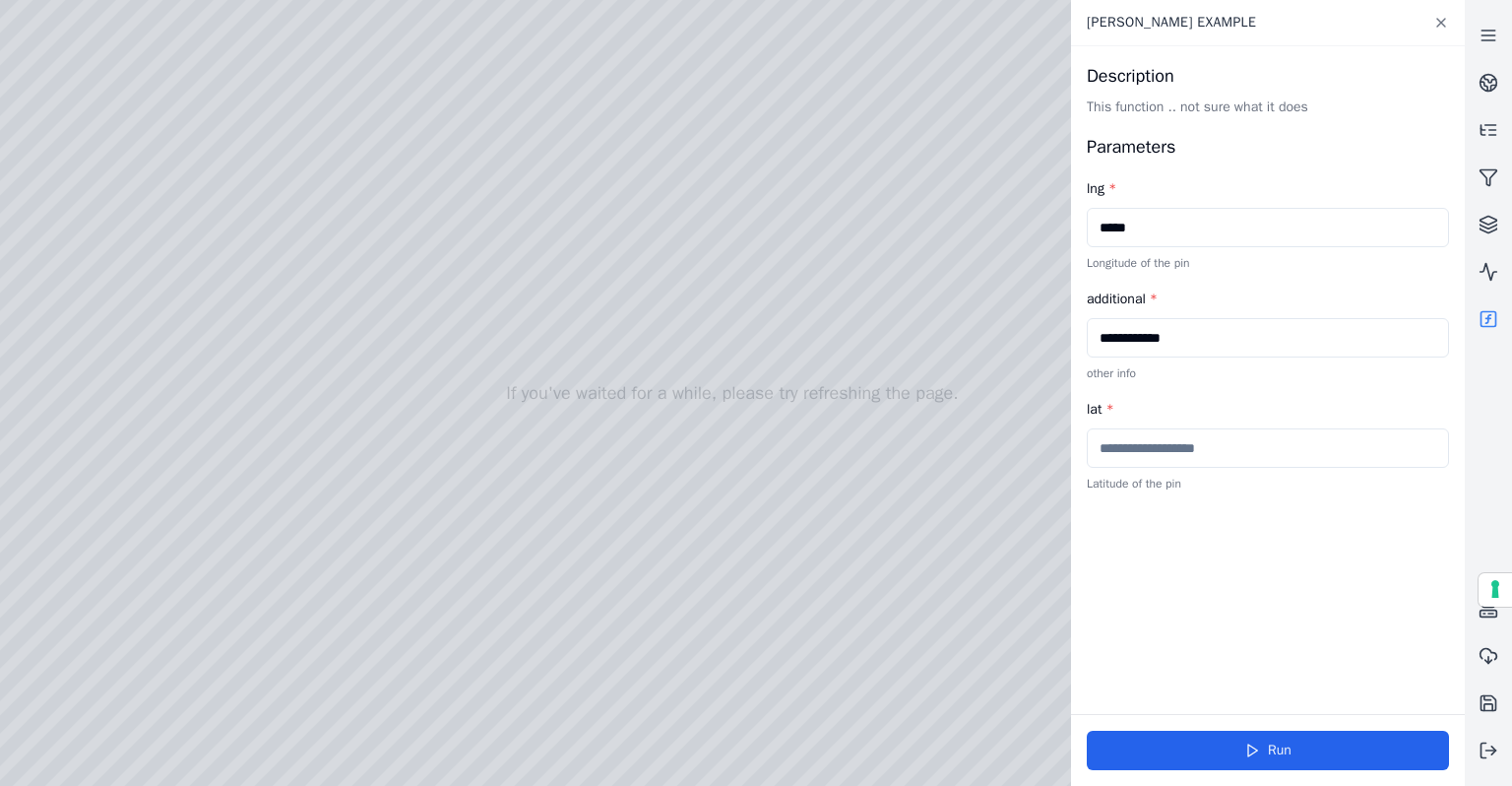type on "**********" 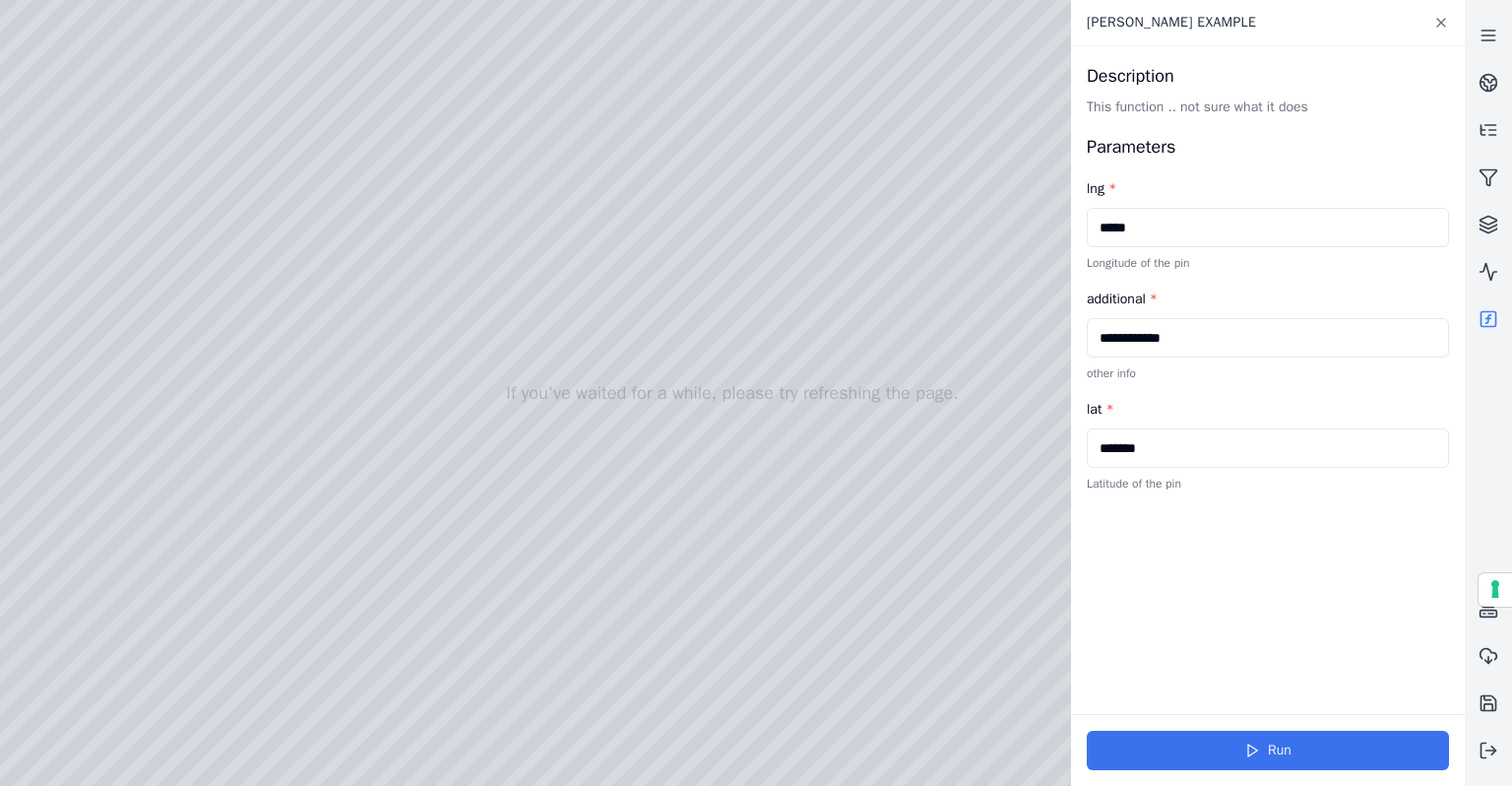 type on "*******" 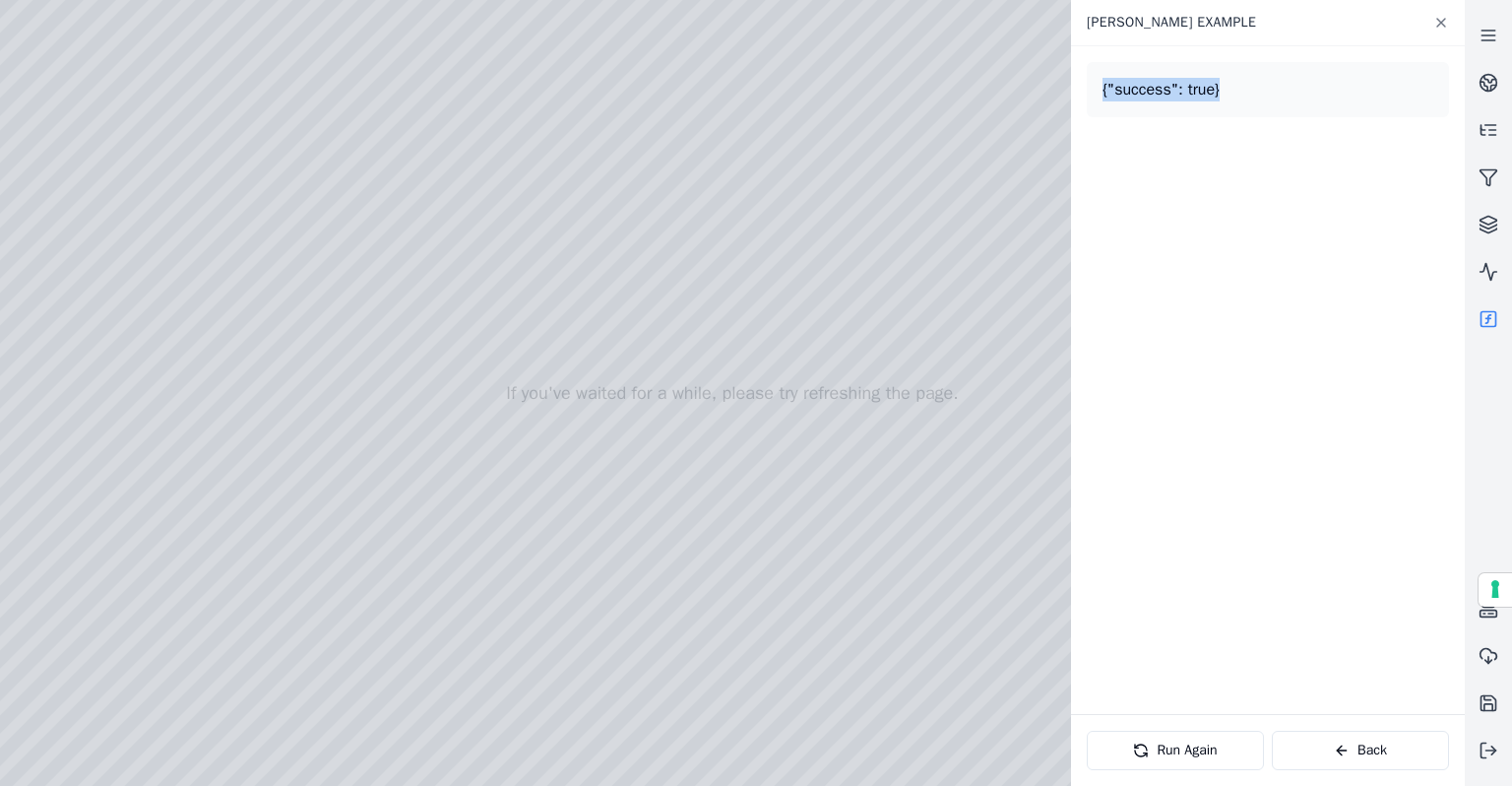 drag, startPoint x: 1217, startPoint y: 91, endPoint x: 1079, endPoint y: 93, distance: 138.01449 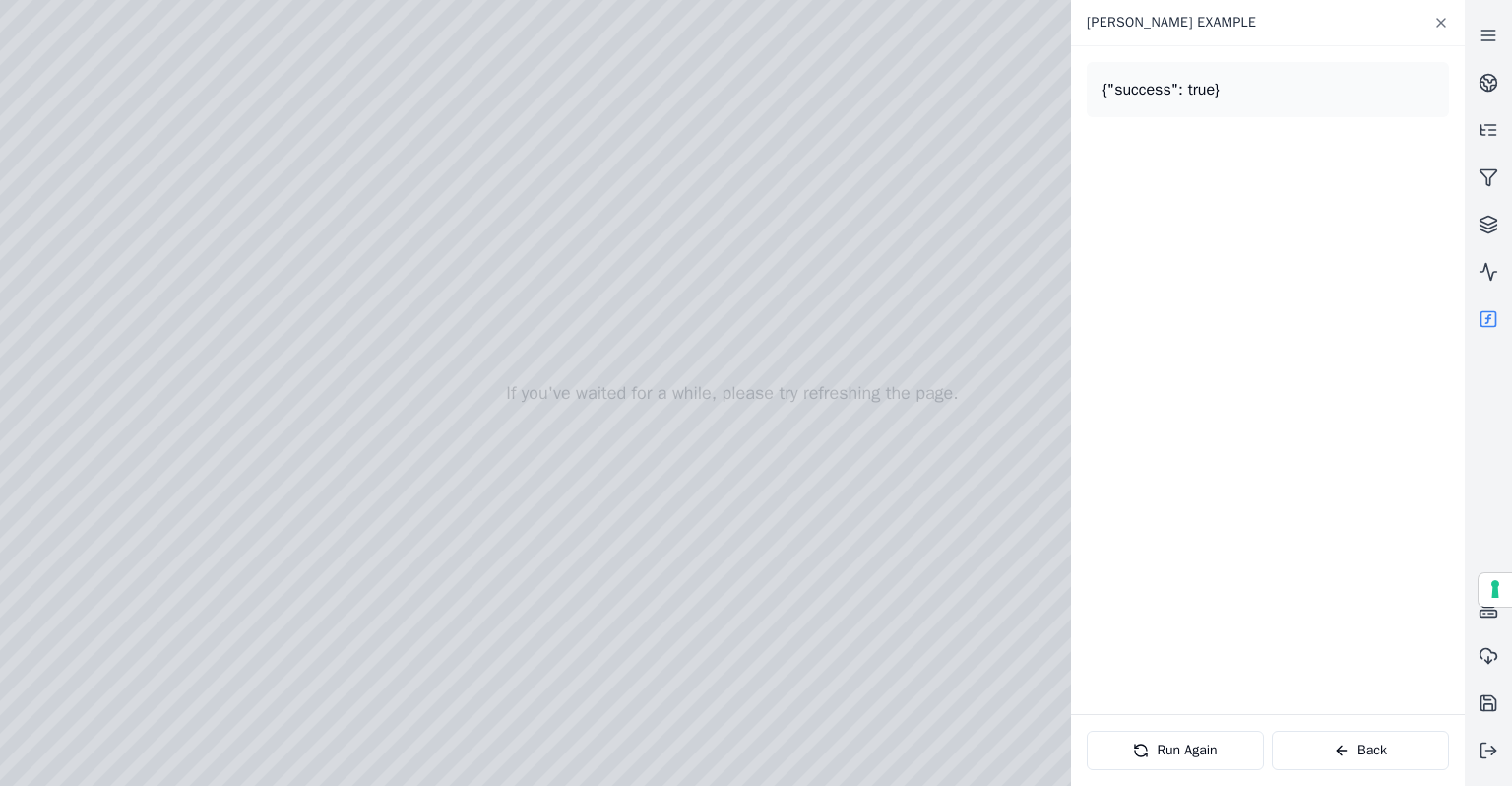 click on "{"success": true}" at bounding box center [1268, 90] 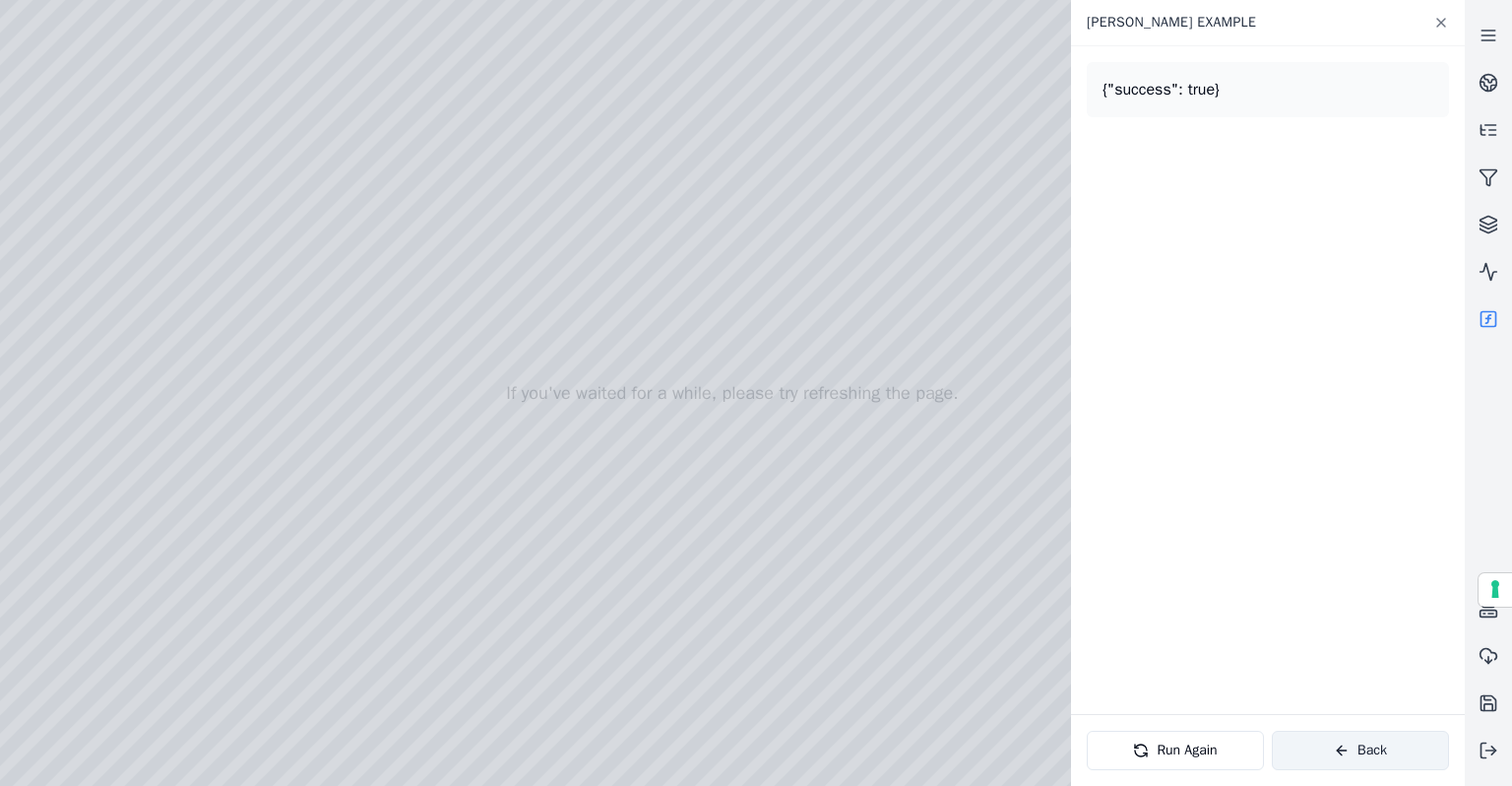click on "Back" at bounding box center [1360, 751] 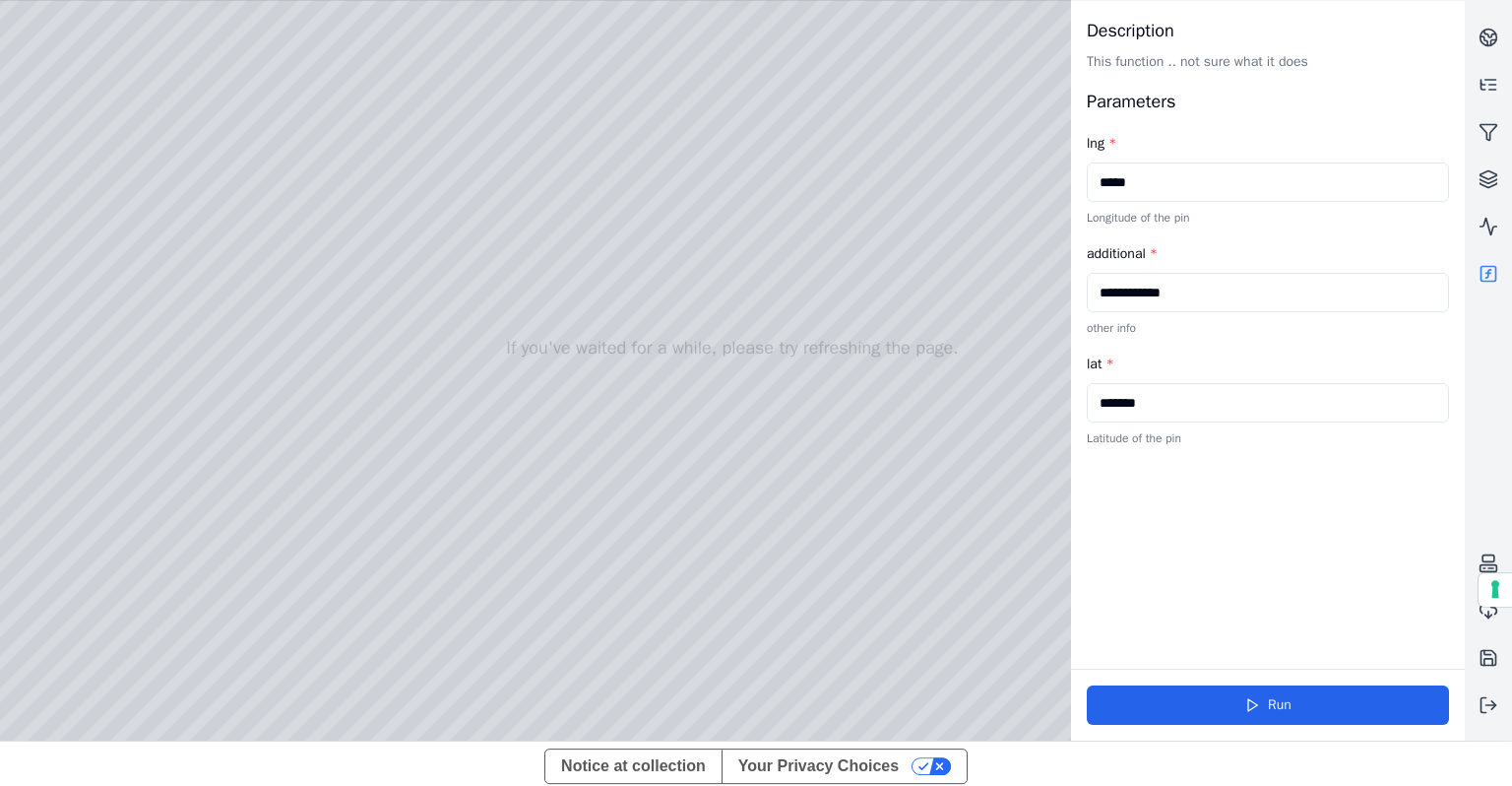 scroll, scrollTop: 51, scrollLeft: 0, axis: vertical 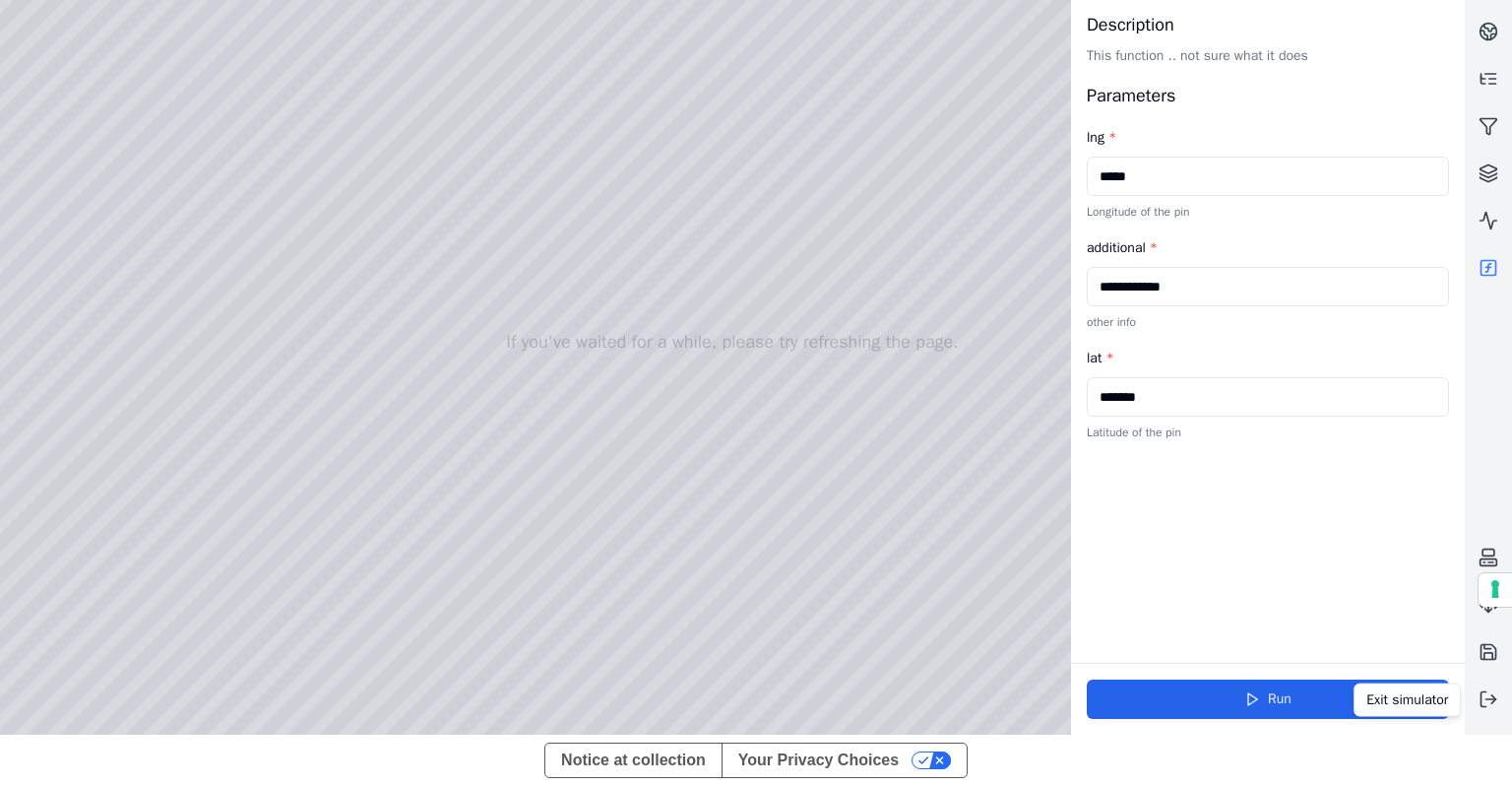 click on "Exit simulator Exit simulator" at bounding box center [1488, 342] 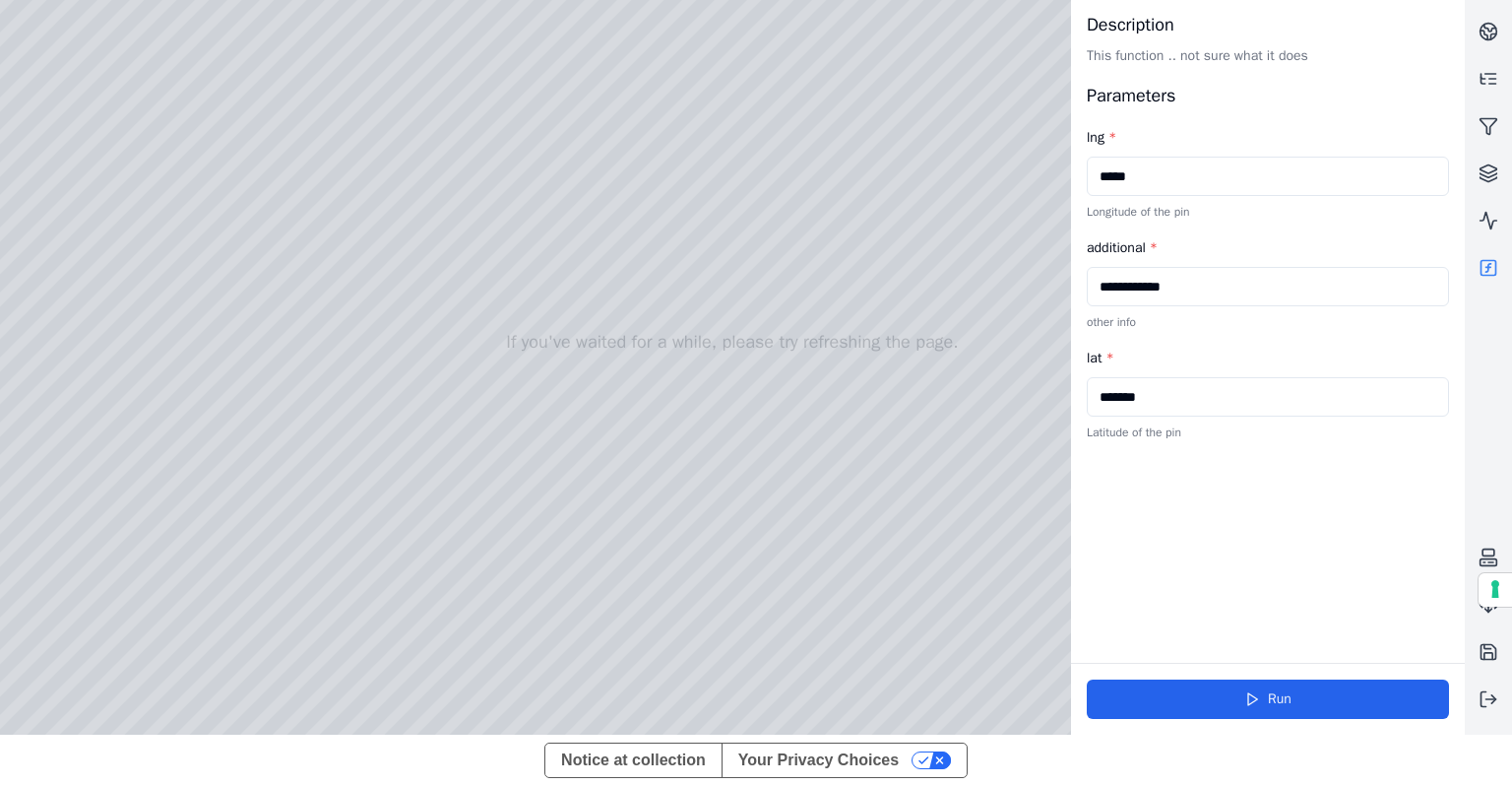 click on "Notice at collection
Your Privacy Choices" at bounding box center (756, 760) 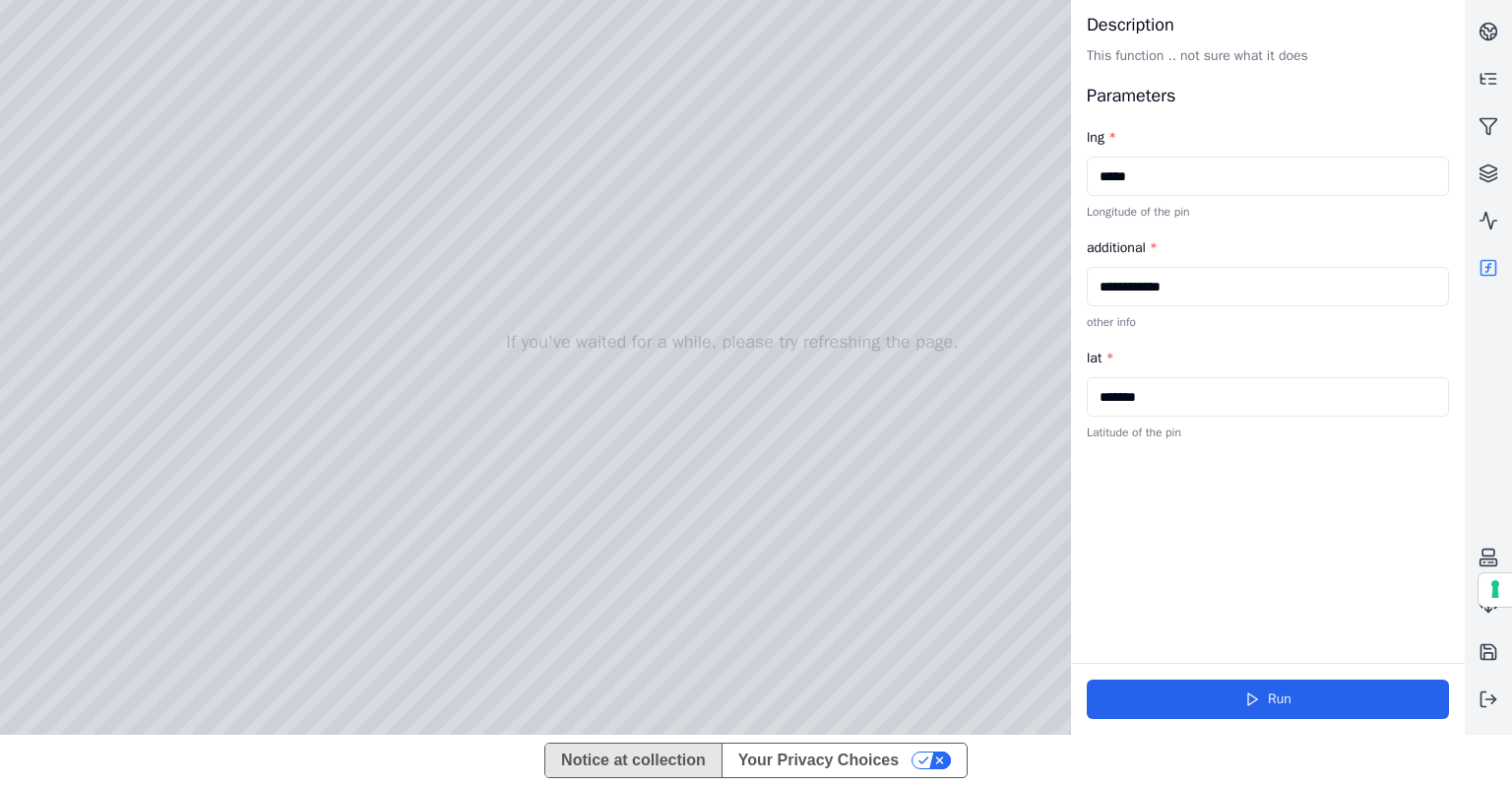 click on "Notice at collection" at bounding box center (633, 760) 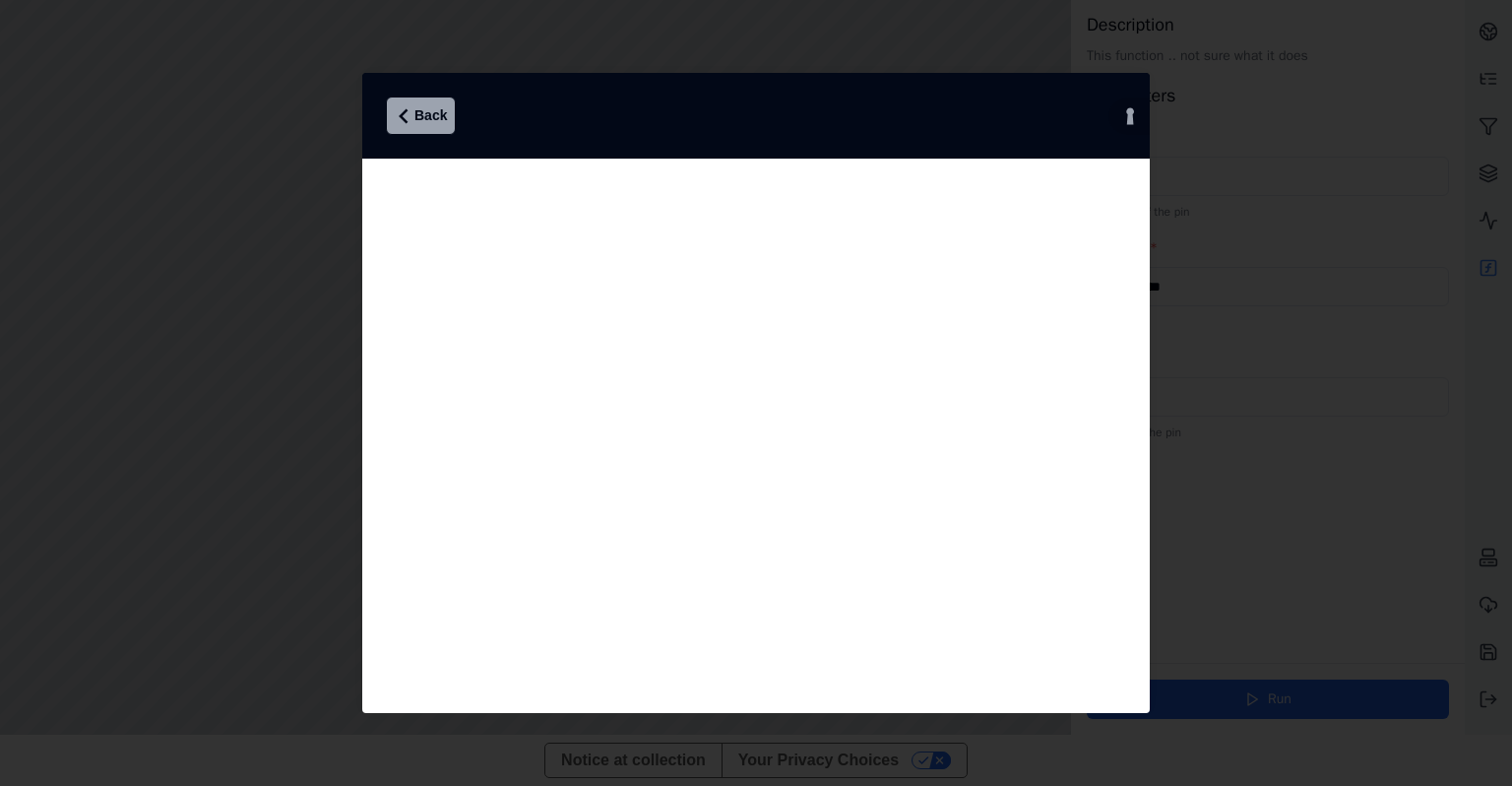 click 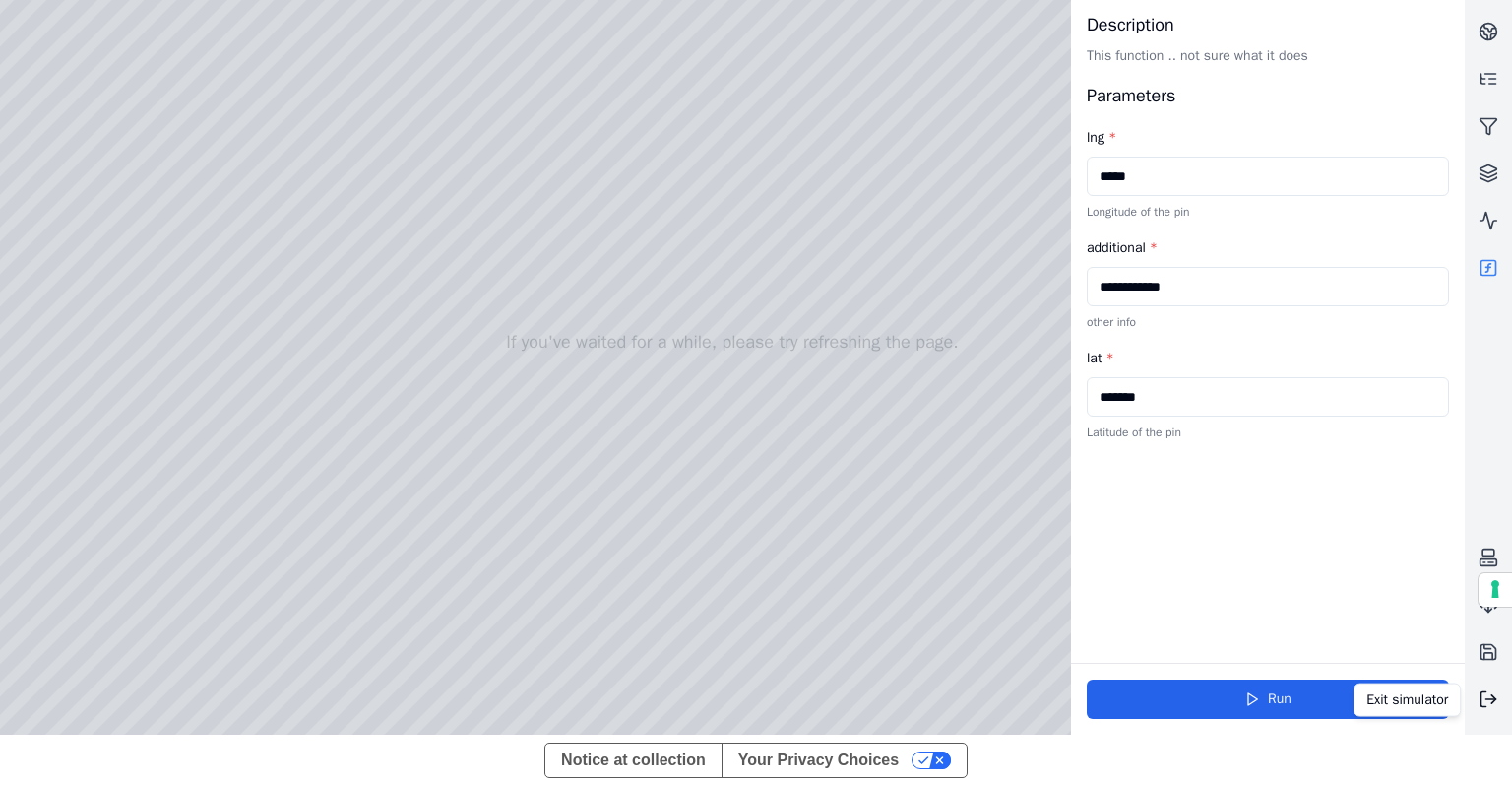 click 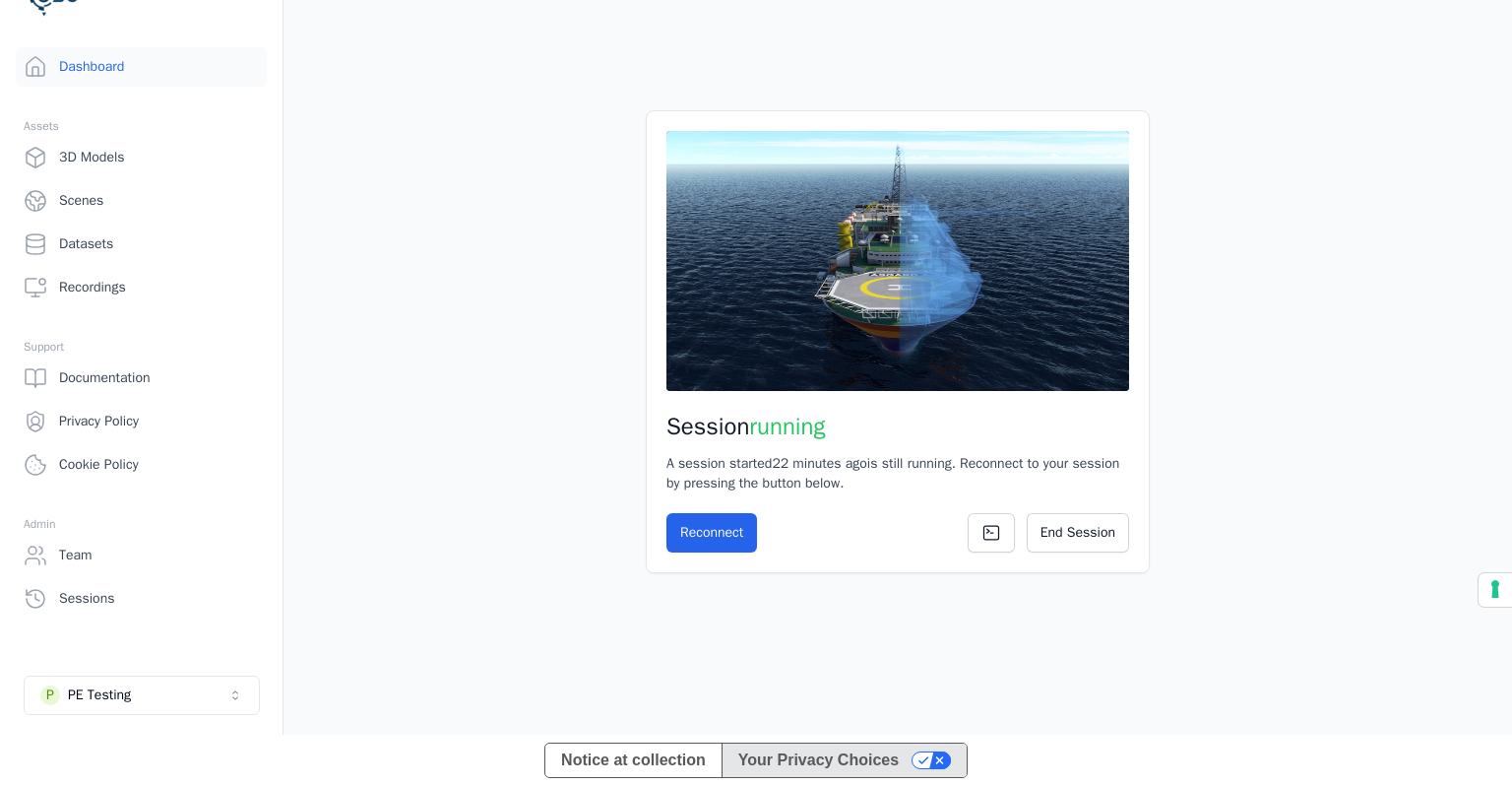click on "Your Privacy Choices" at bounding box center (844, 760) 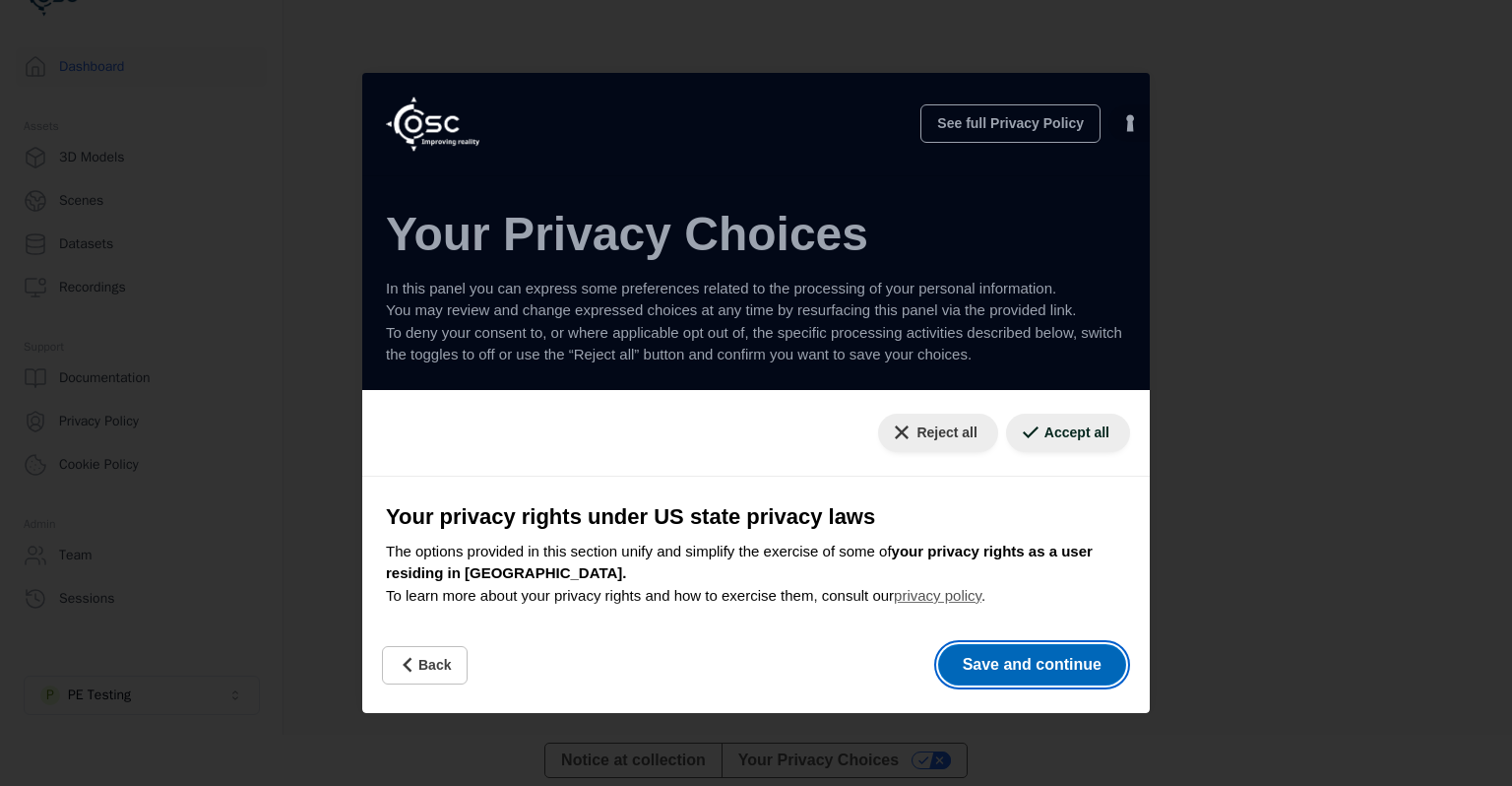 click on "Save and continue" at bounding box center [1032, 665] 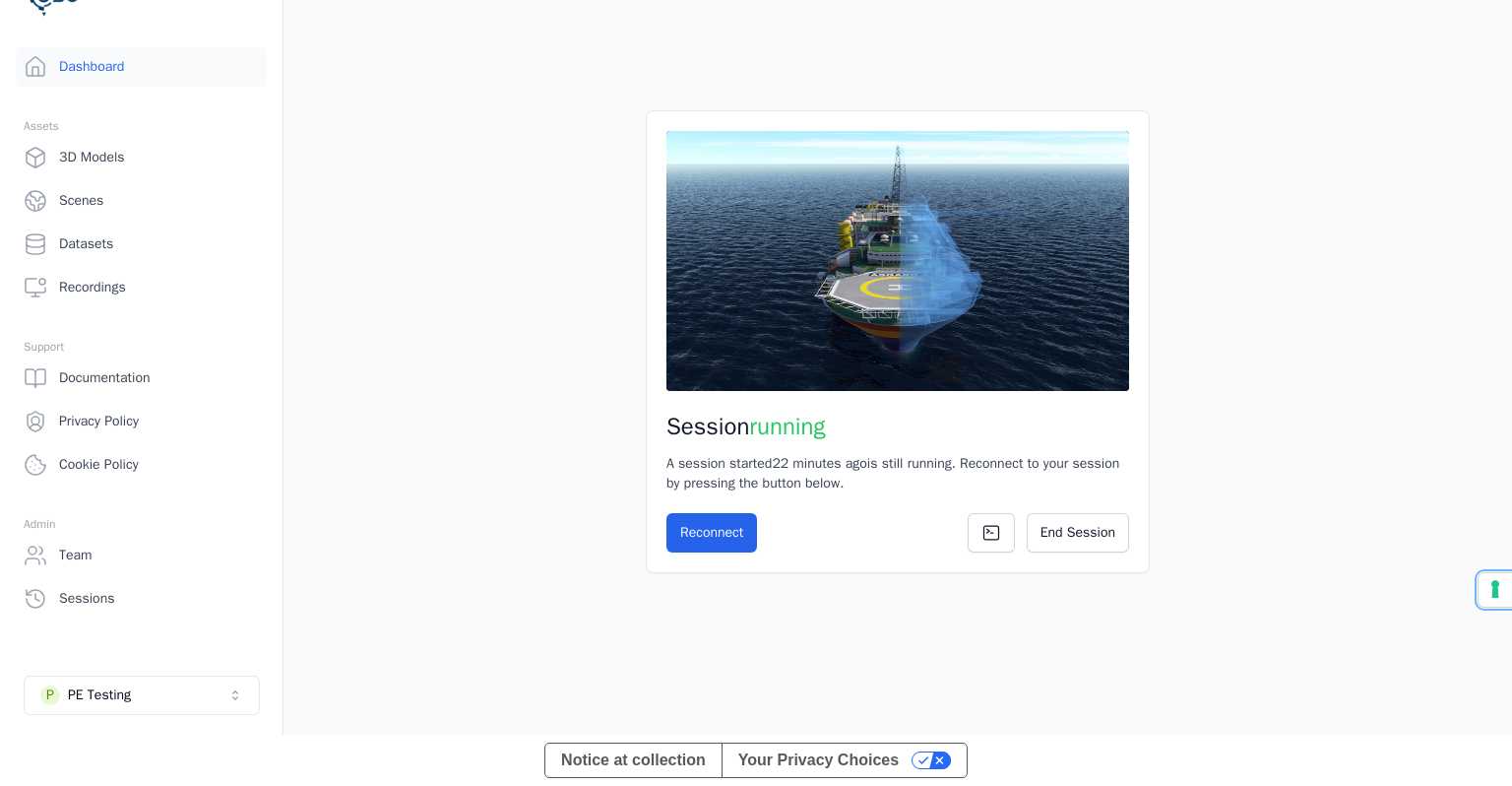 click on "Your consent preferences for tracking technologies" at bounding box center [1495, 590] 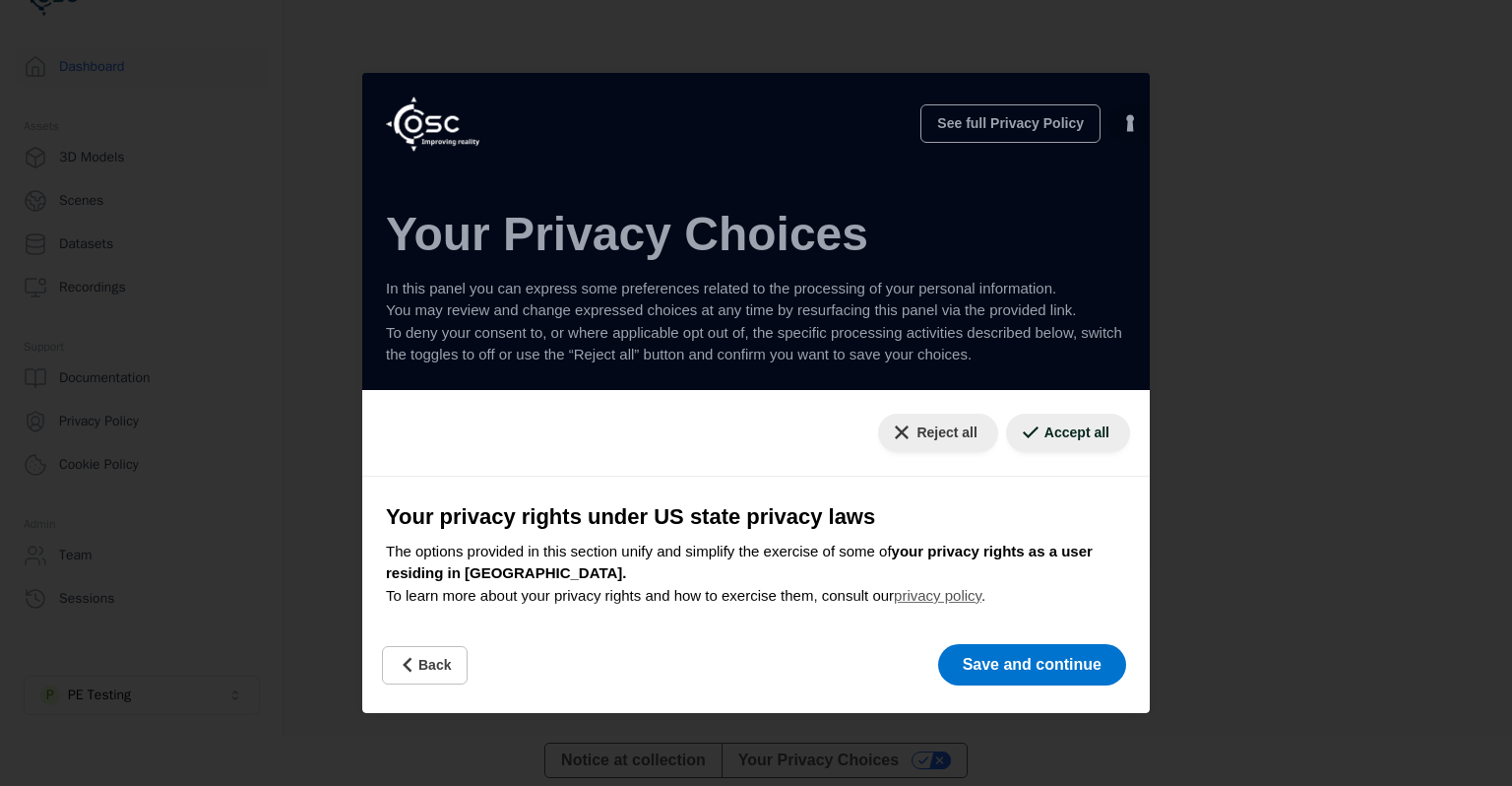 click on "See full Privacy Policy Privacy Policy
Your Privacy Choices
In this panel you can express some preferences related to the processing of your personal information. You may review and change expressed choices at any time by resurfacing this panel via the provided link. To deny your consent to, or where applicable opt out of, the specific processing activities described below, switch the toggles to off or use the “Reject all” button and confirm you want to save your choices.
Reject all Accept all
Your privacy rights under US state privacy laws
The options provided in this section unify and simplify the exercise of some of  your privacy rights as a user residing in [GEOGRAPHIC_DATA]. To learn more about your privacy rights and how to exercise them, consult our  privacy policy .
Sale  of my personal information
See description" at bounding box center (756, 393) 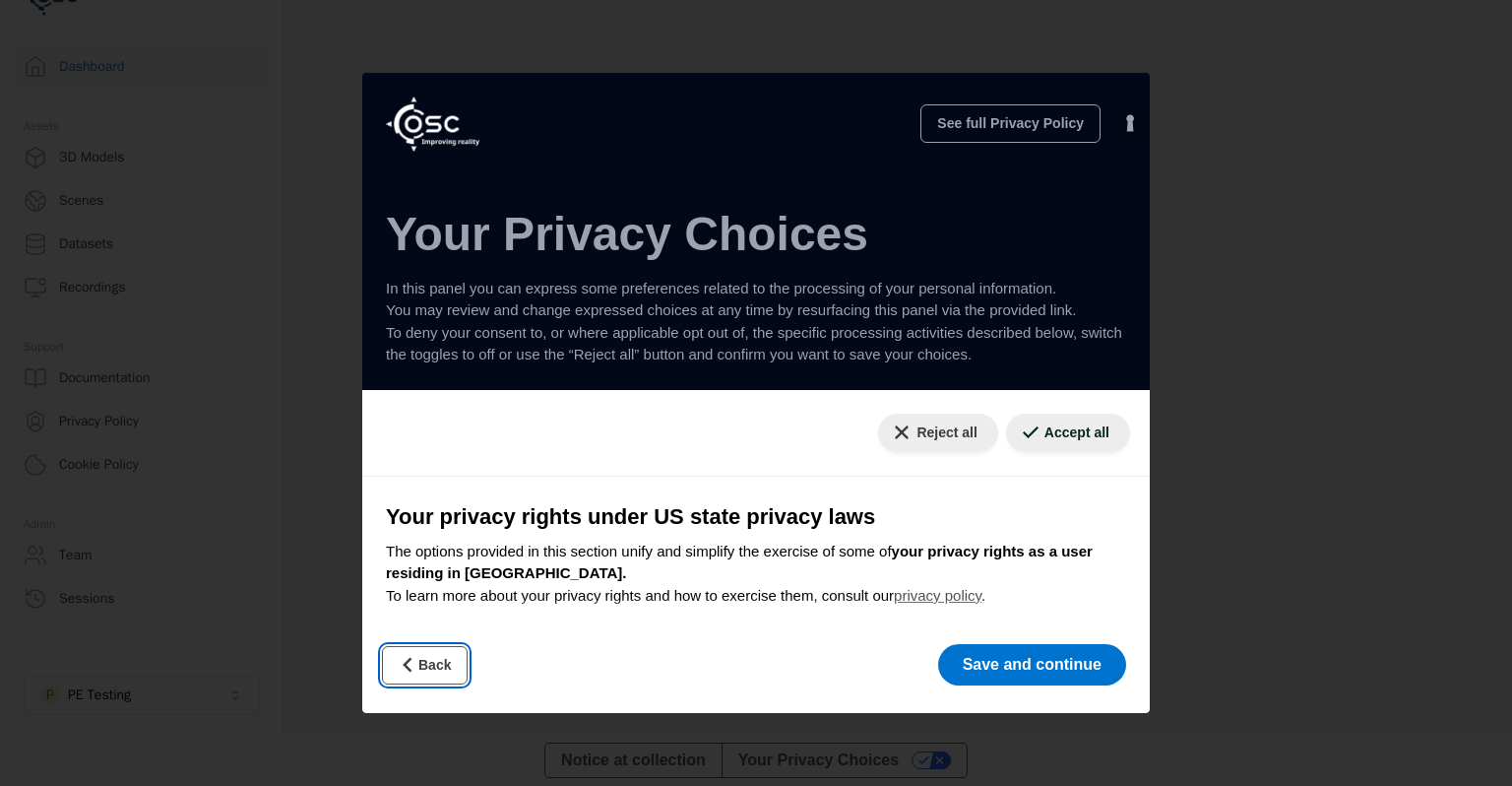 click on "Back" at bounding box center [424, 665] 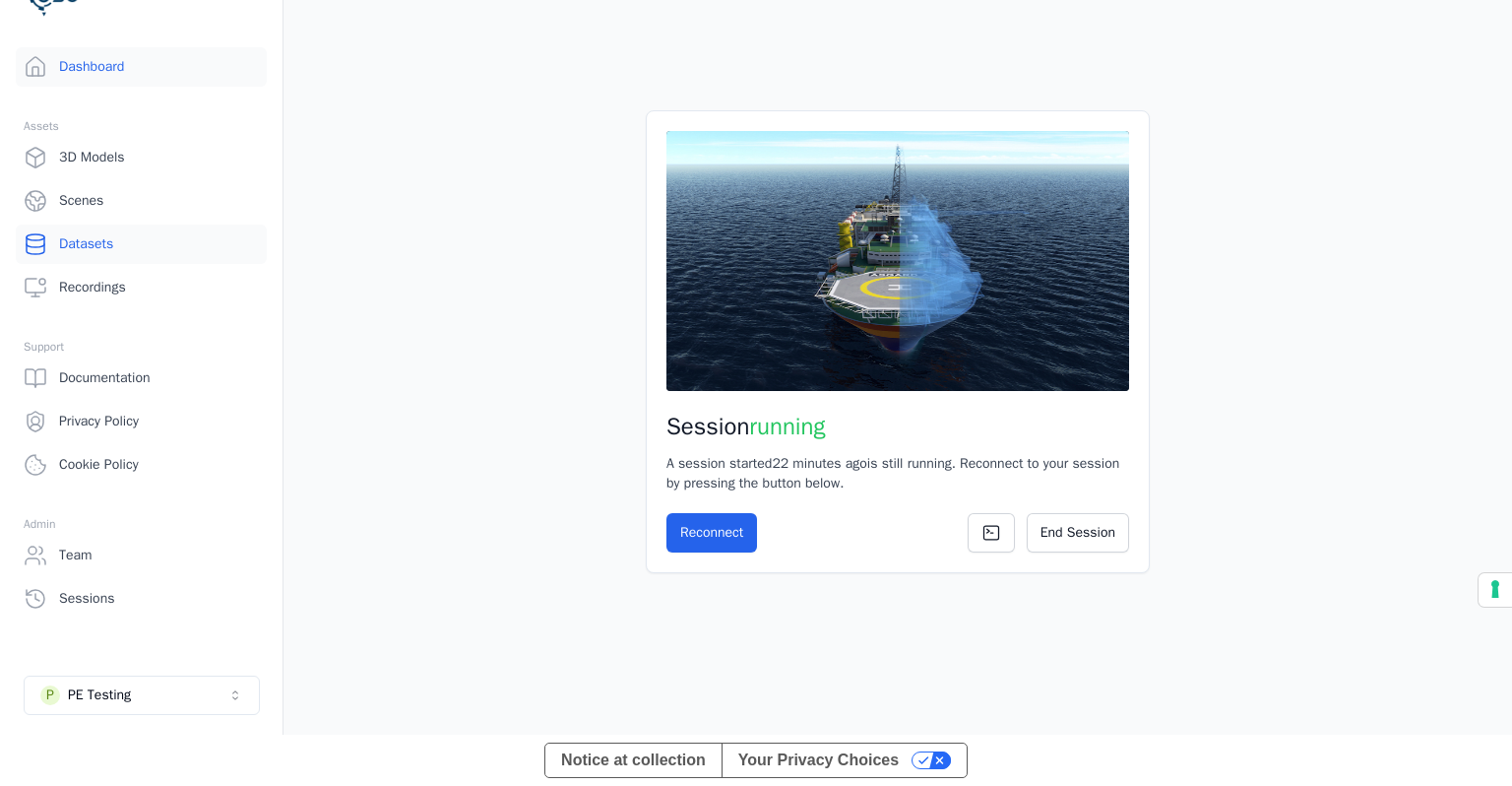 click on "Datasets" at bounding box center (141, 244) 